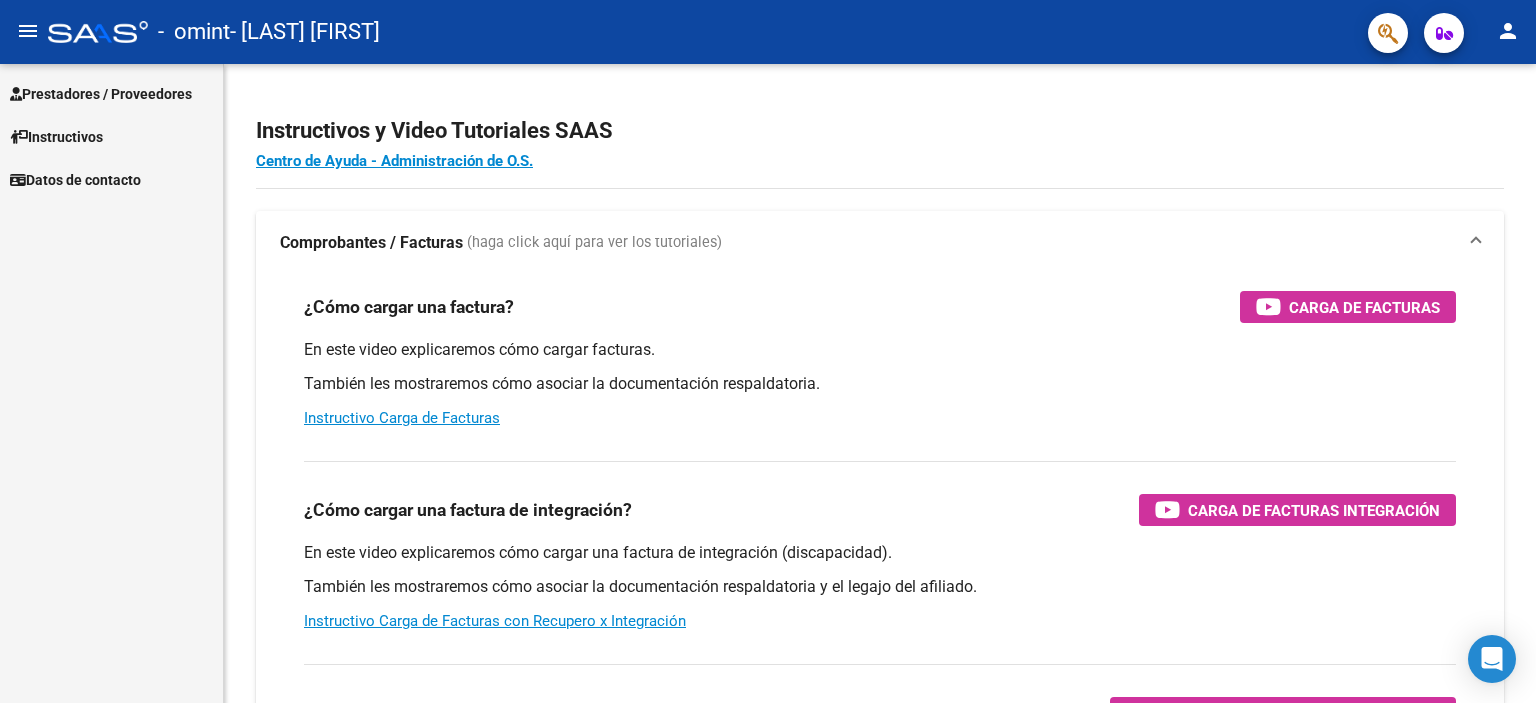 scroll, scrollTop: 0, scrollLeft: 0, axis: both 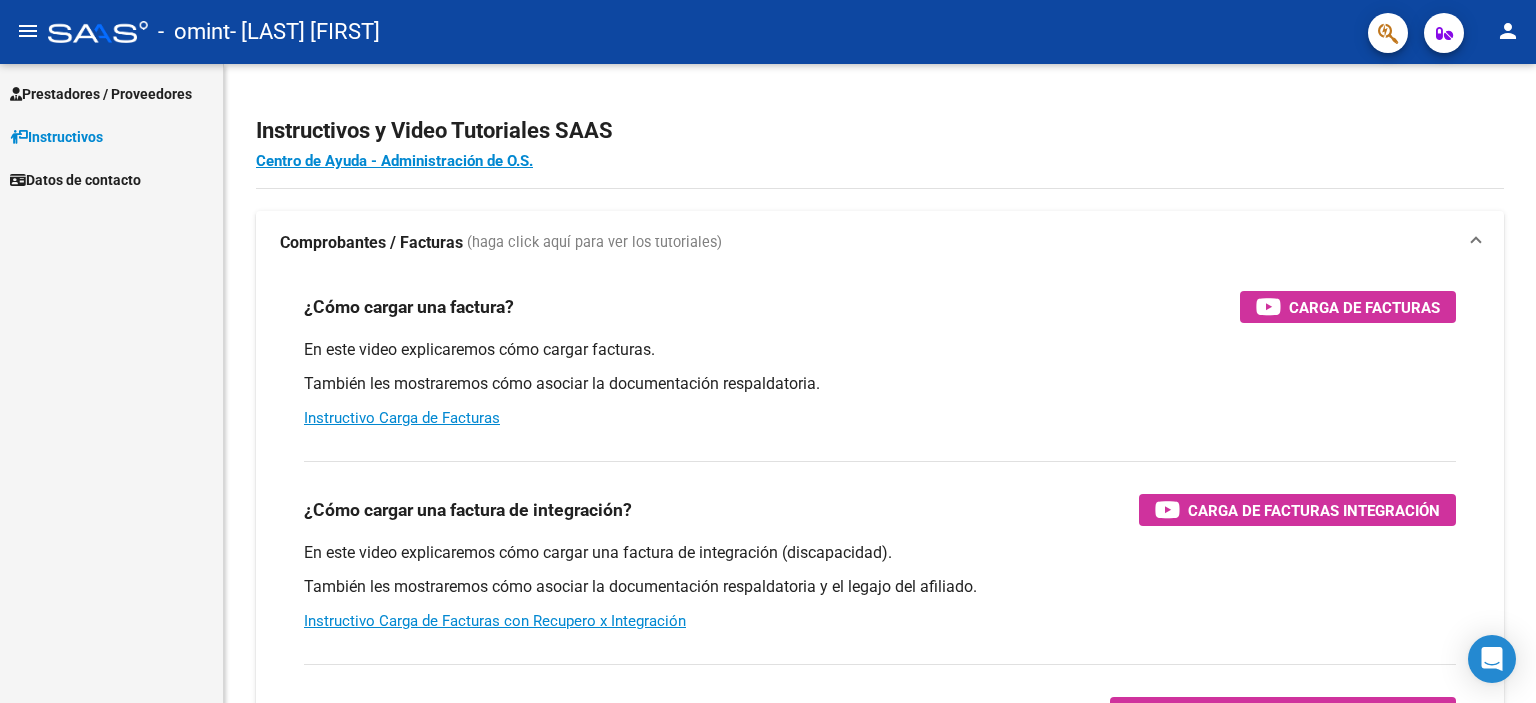 click on "Prestadores / Proveedores" at bounding box center (101, 94) 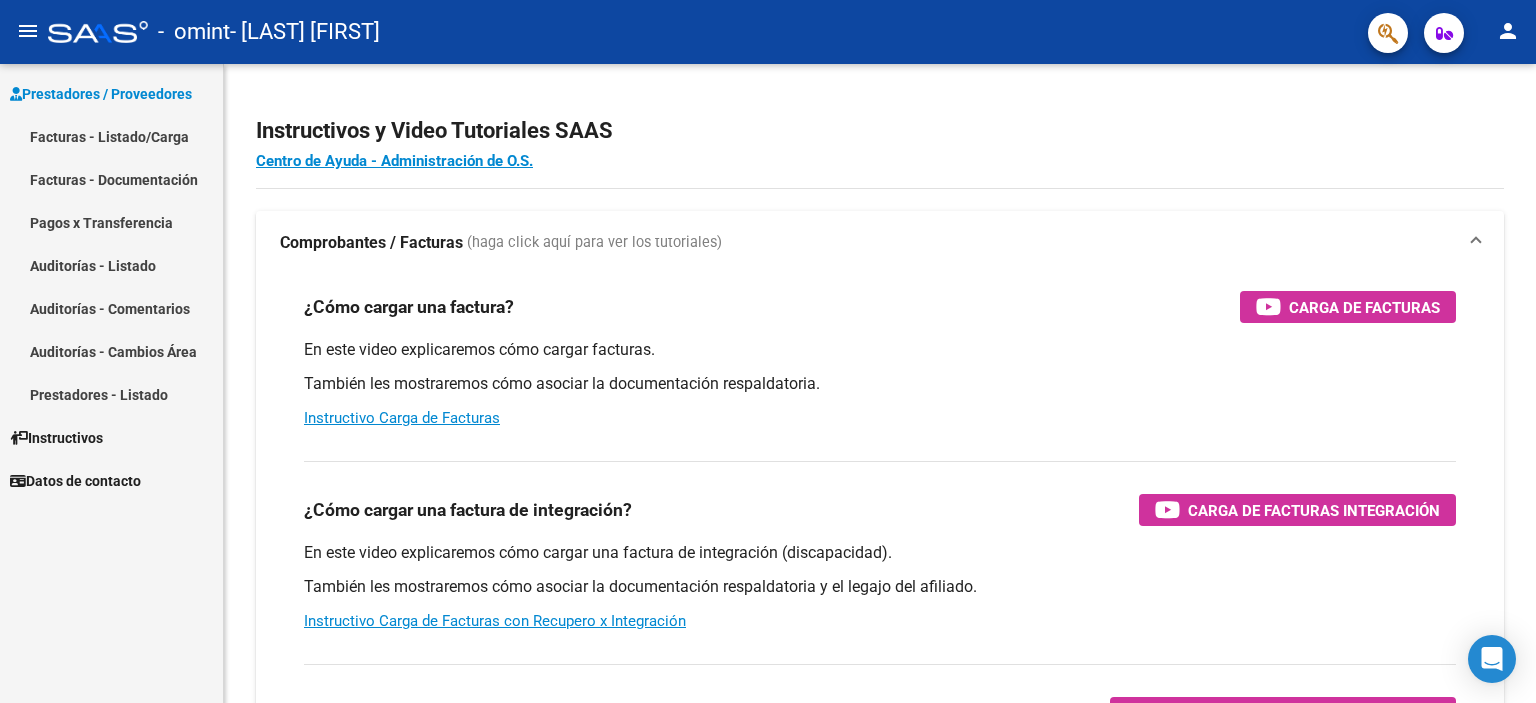 click on "Facturas - Listado/Carga" at bounding box center [111, 136] 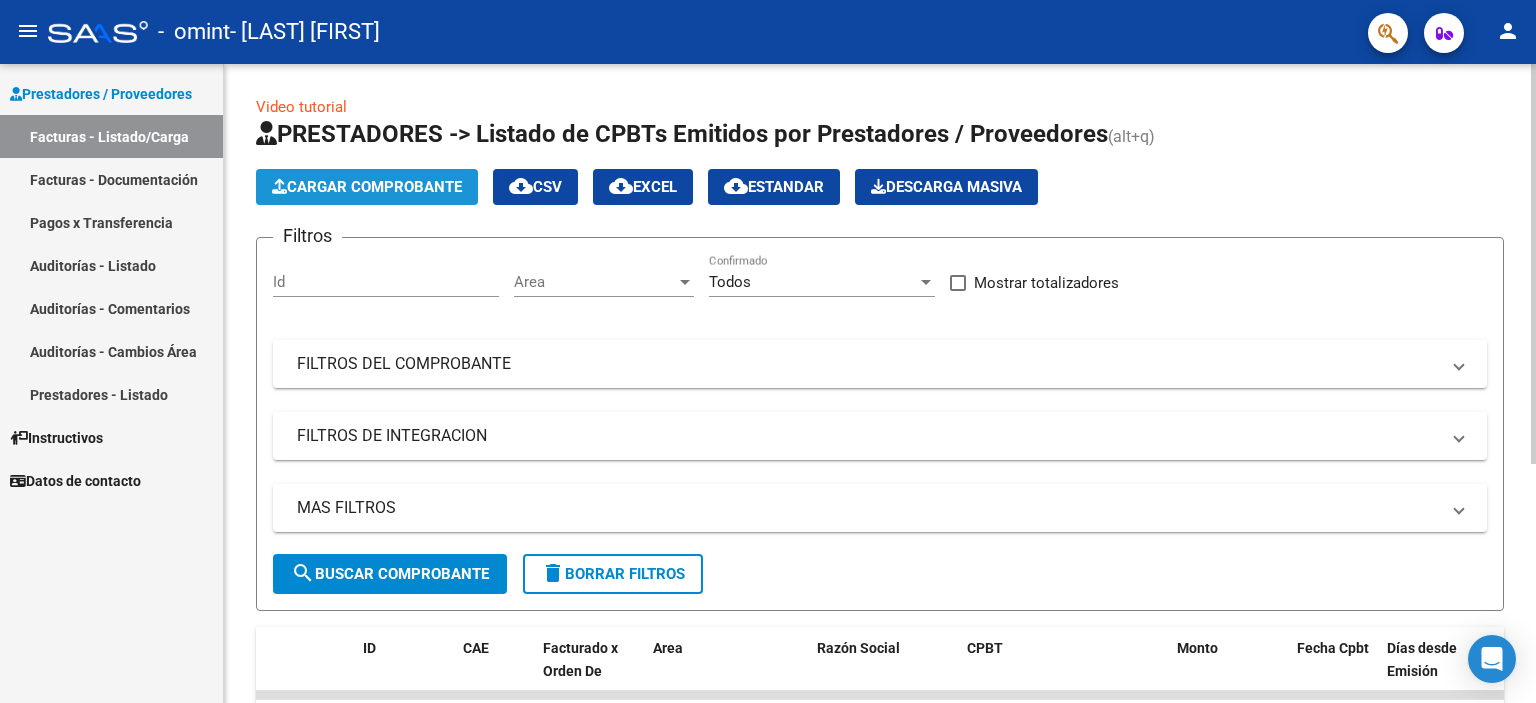 click on "Cargar Comprobante" 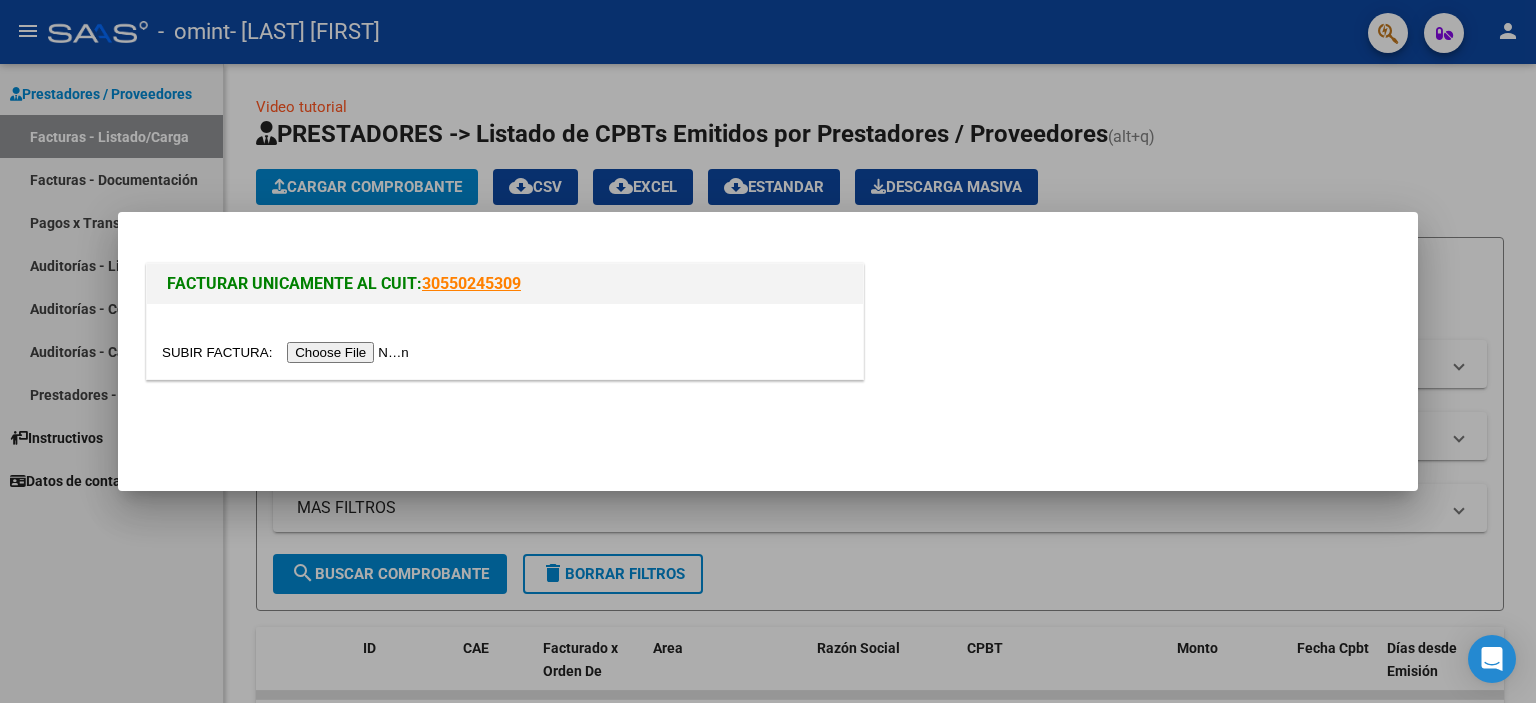 click at bounding box center [288, 352] 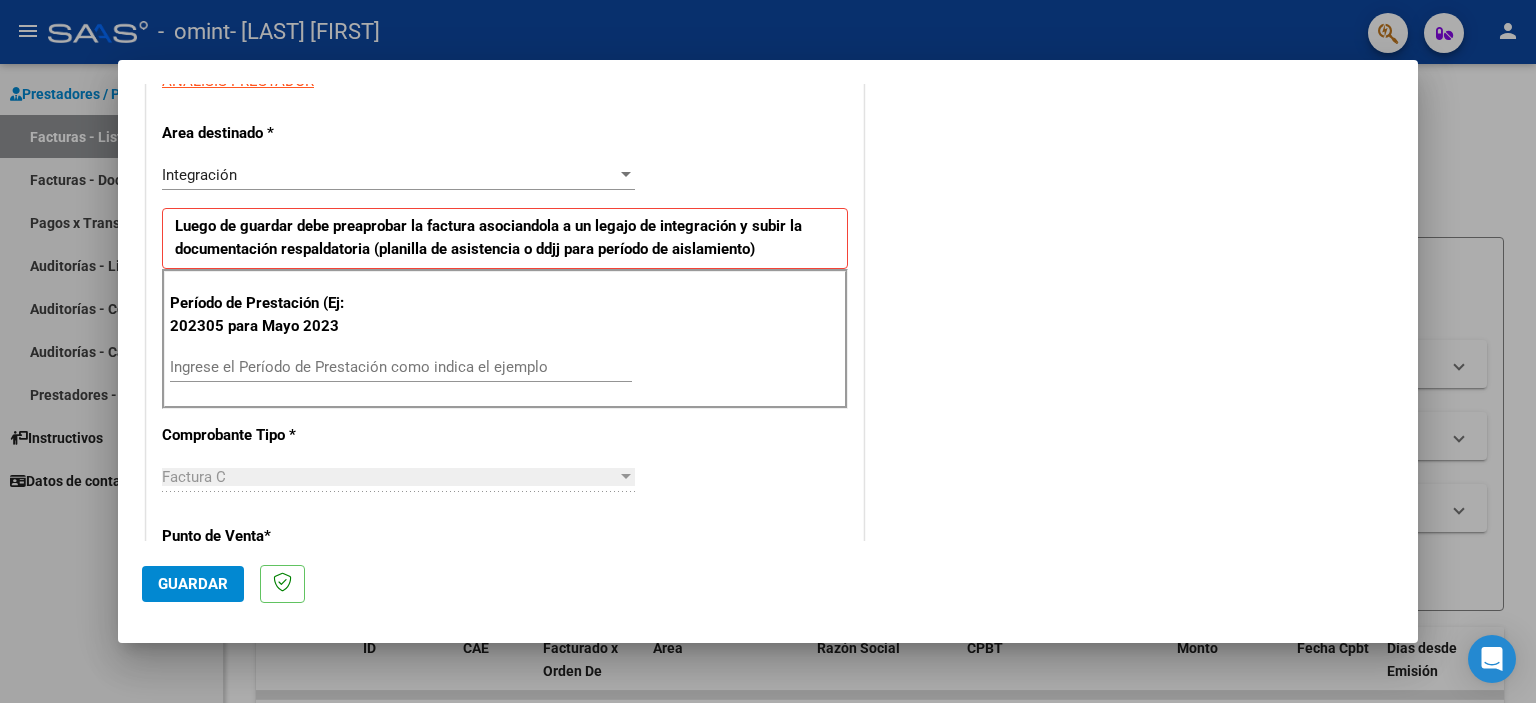 scroll, scrollTop: 400, scrollLeft: 0, axis: vertical 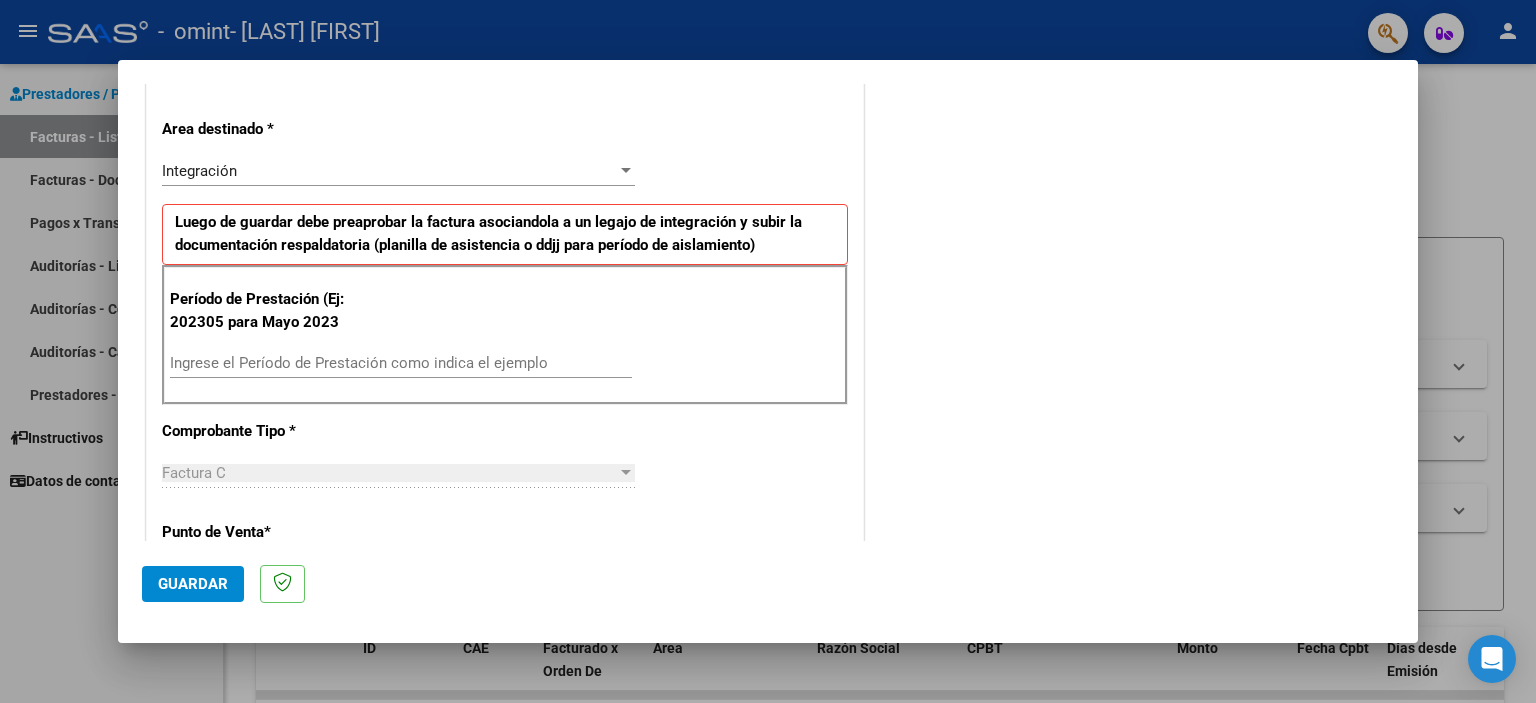 click on "Ingrese el Período de Prestación como indica el ejemplo" at bounding box center [401, 363] 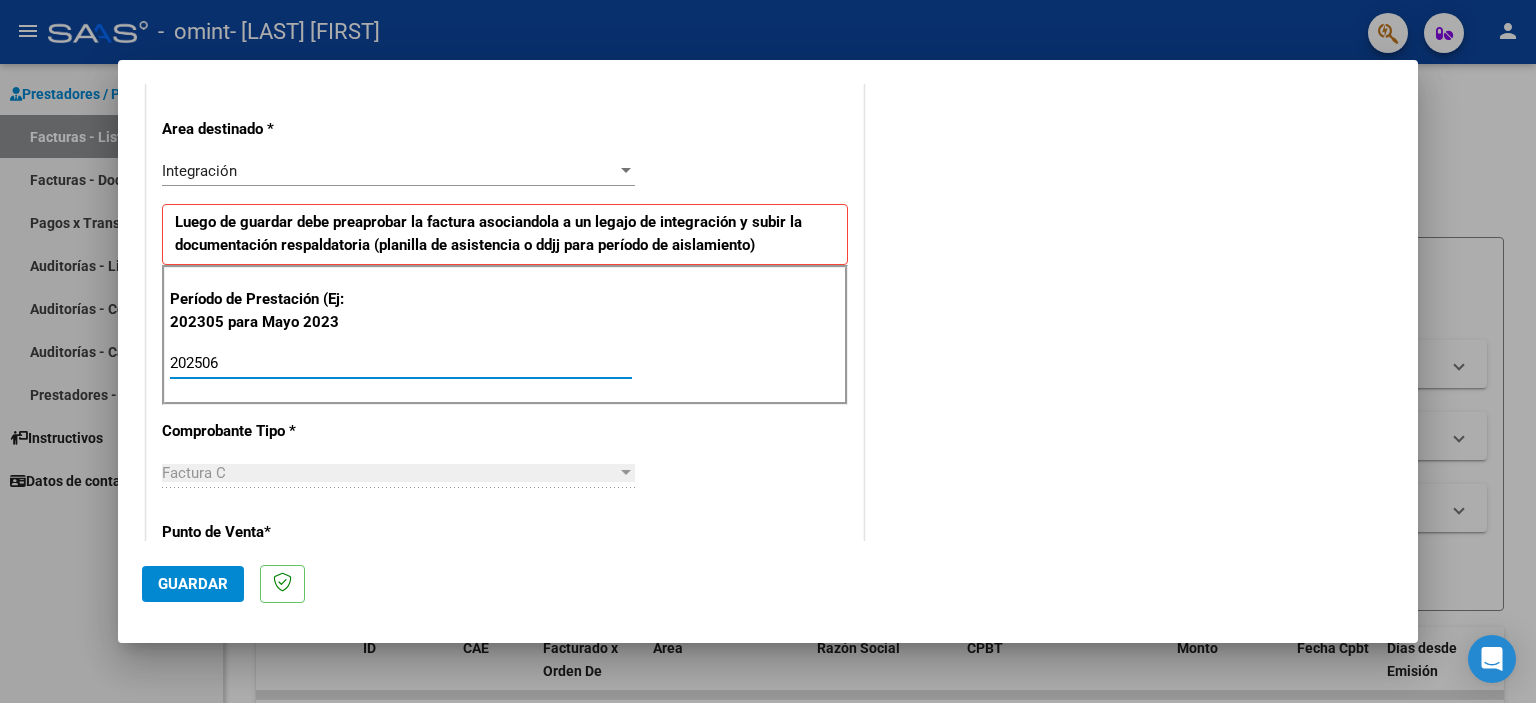 type on "202507" 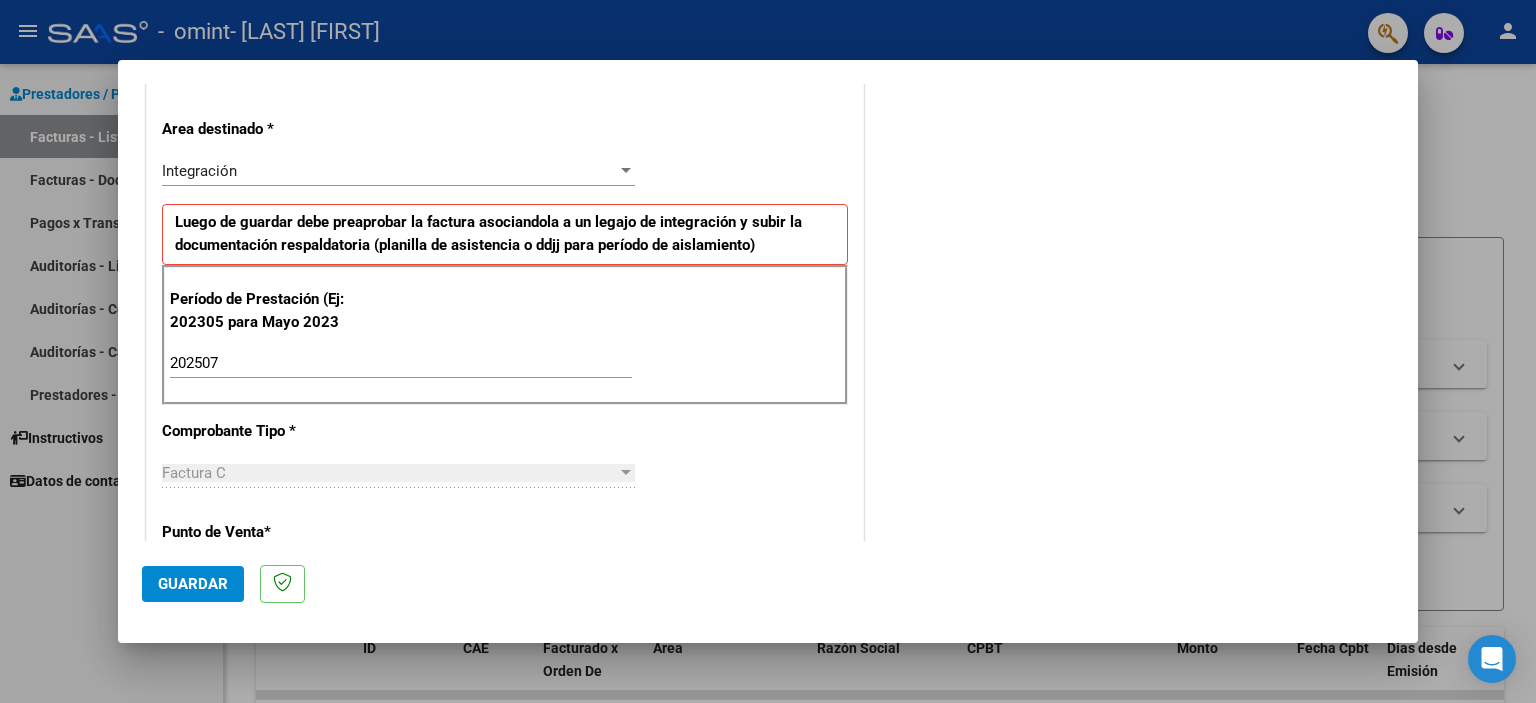 click on "CUIT * [NUMBER] Ingresar CUIT ANALISIS PRESTADOR Area destinado * Integración Seleccionar Area Luego de guardar debe preaprobar la factura asociandola a un legajo de integración y subir la documentación respaldatoria (planilla de asistencia o ddjj para período de aislamiento) Período de Prestación (Ej: 202305 para Mayo 2023 202507 Ingrese el Período de Prestación como indica el ejemplo Comprobante Tipo * Factura C Seleccionar Tipo Punto de Venta * 23 Ingresar el Nro. Número * 810 Ingresar el Nro. Monto * $ 98.964,88 Ingresar el monto Fecha del Cpbt. * 2025-07-31 Ingresar la fecha CAE / CAEA (no ingrese CAI) 75314897397801 Ingresar el CAE o CAEA (no ingrese CAI) Fecha de Vencimiento Ingresar la fecha Ref. Externa Ingresar la ref. N° Liquidación Ingresar el N° Liquidación" at bounding box center [505, 667] 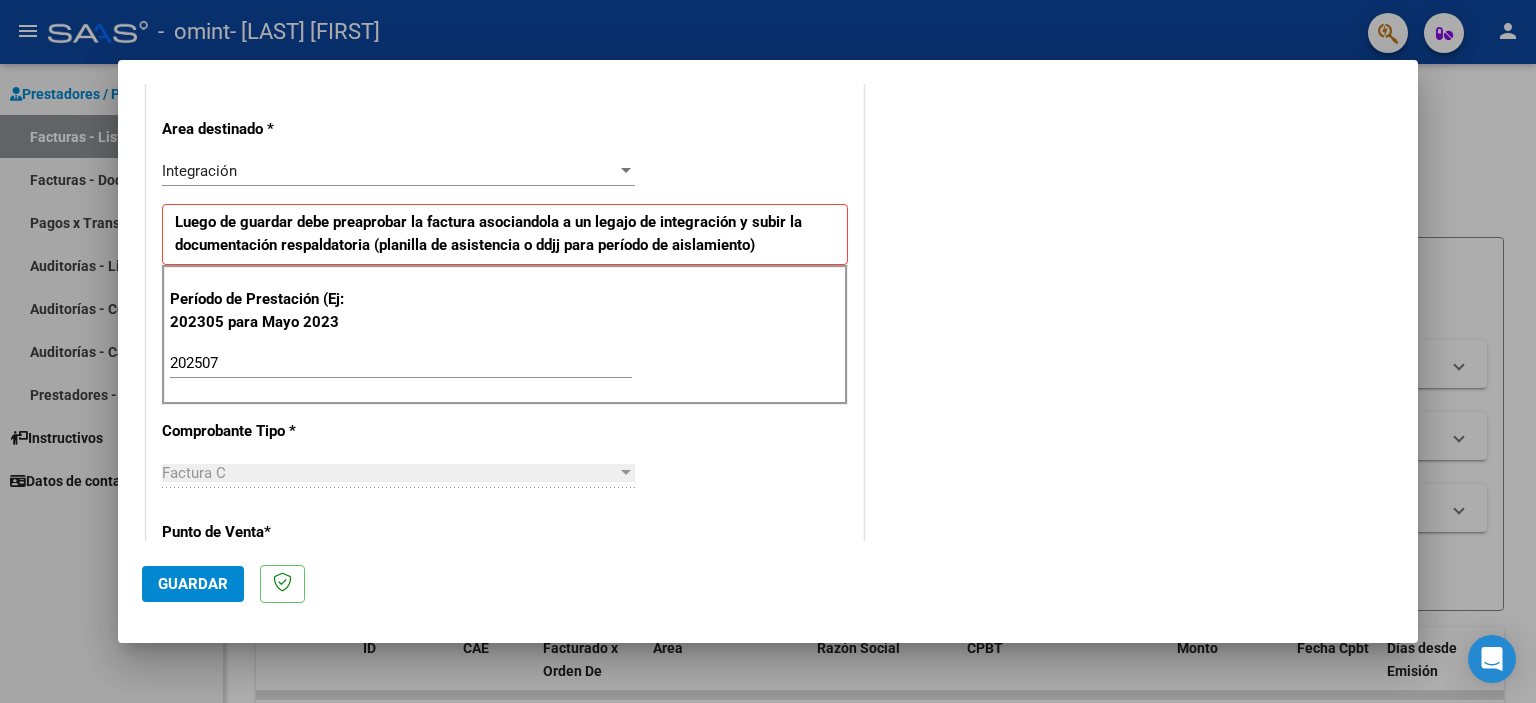 drag, startPoint x: 854, startPoint y: 421, endPoint x: 848, endPoint y: 451, distance: 30.594116 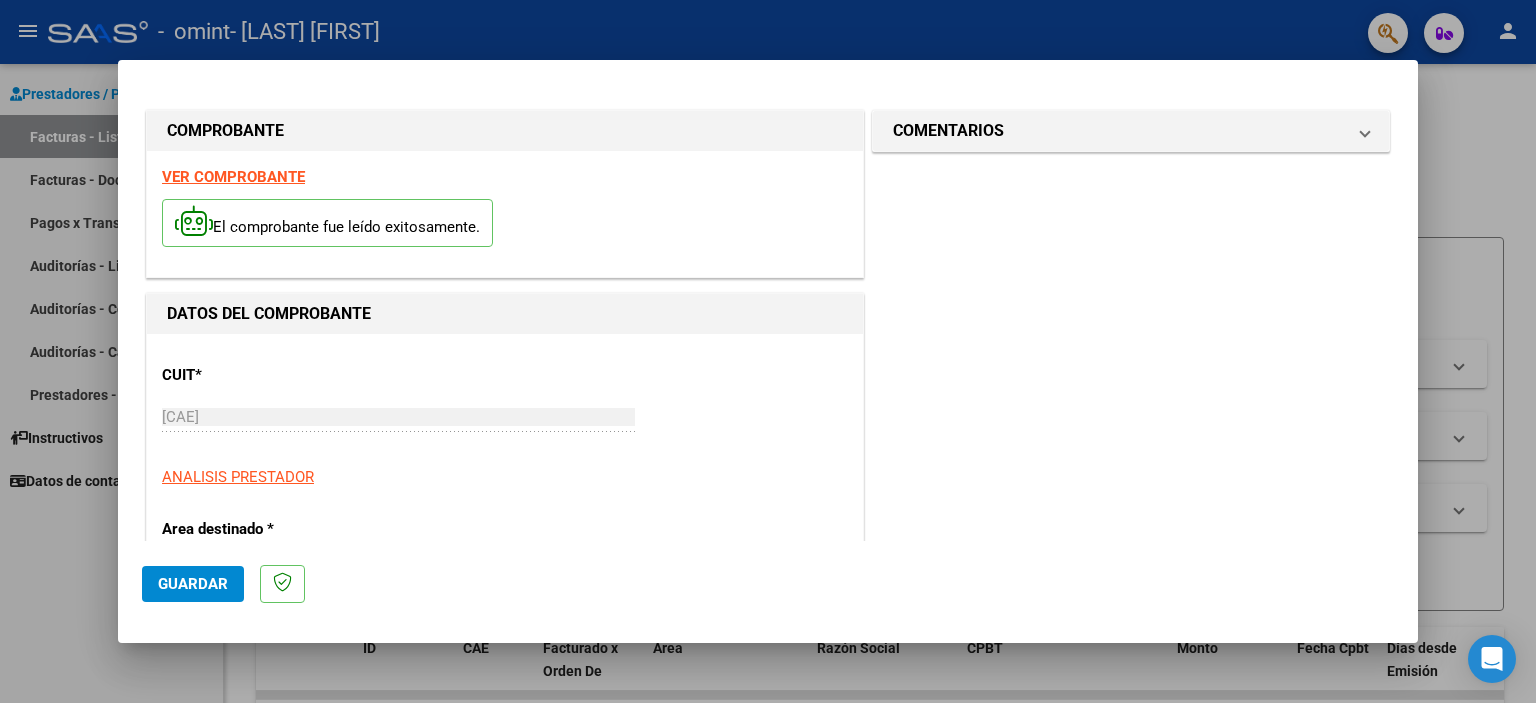scroll, scrollTop: 257, scrollLeft: 0, axis: vertical 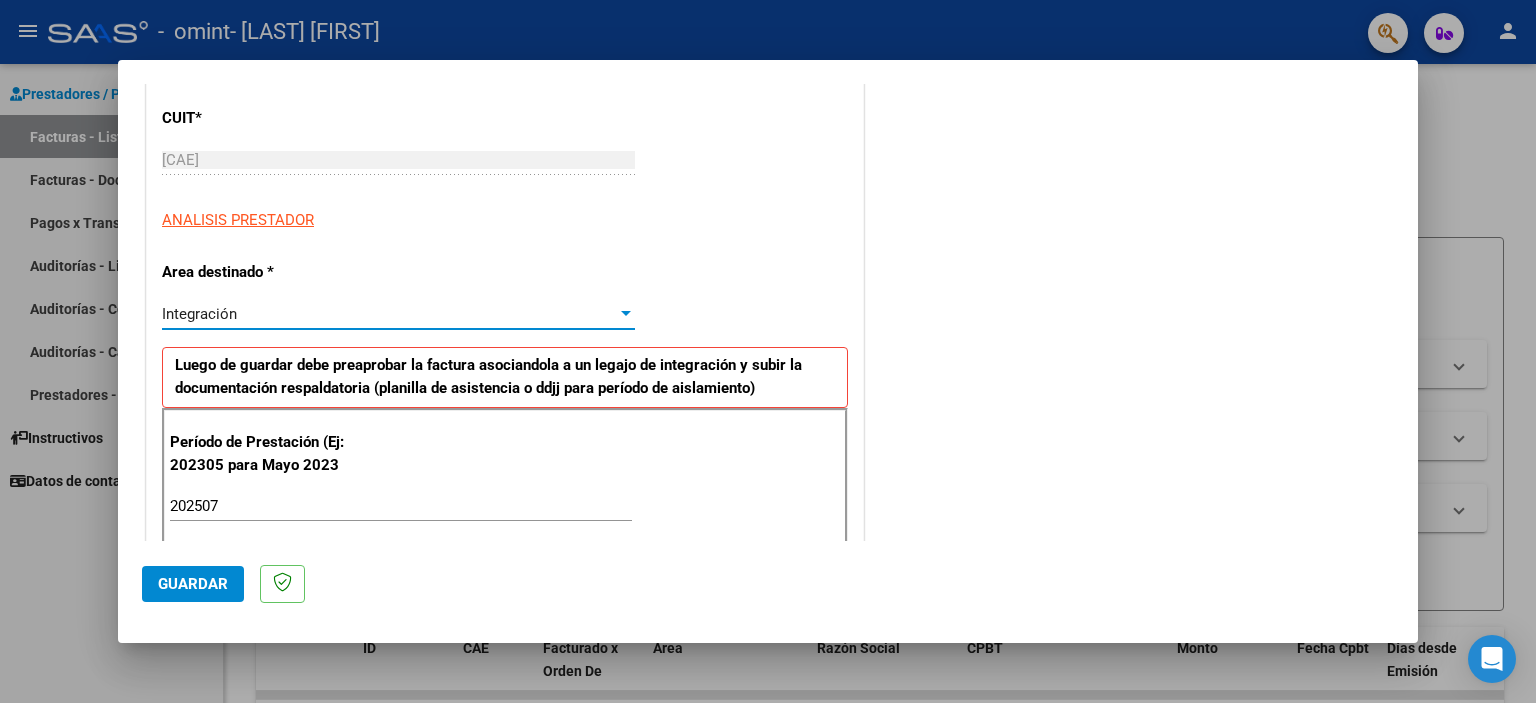 type on "202507" 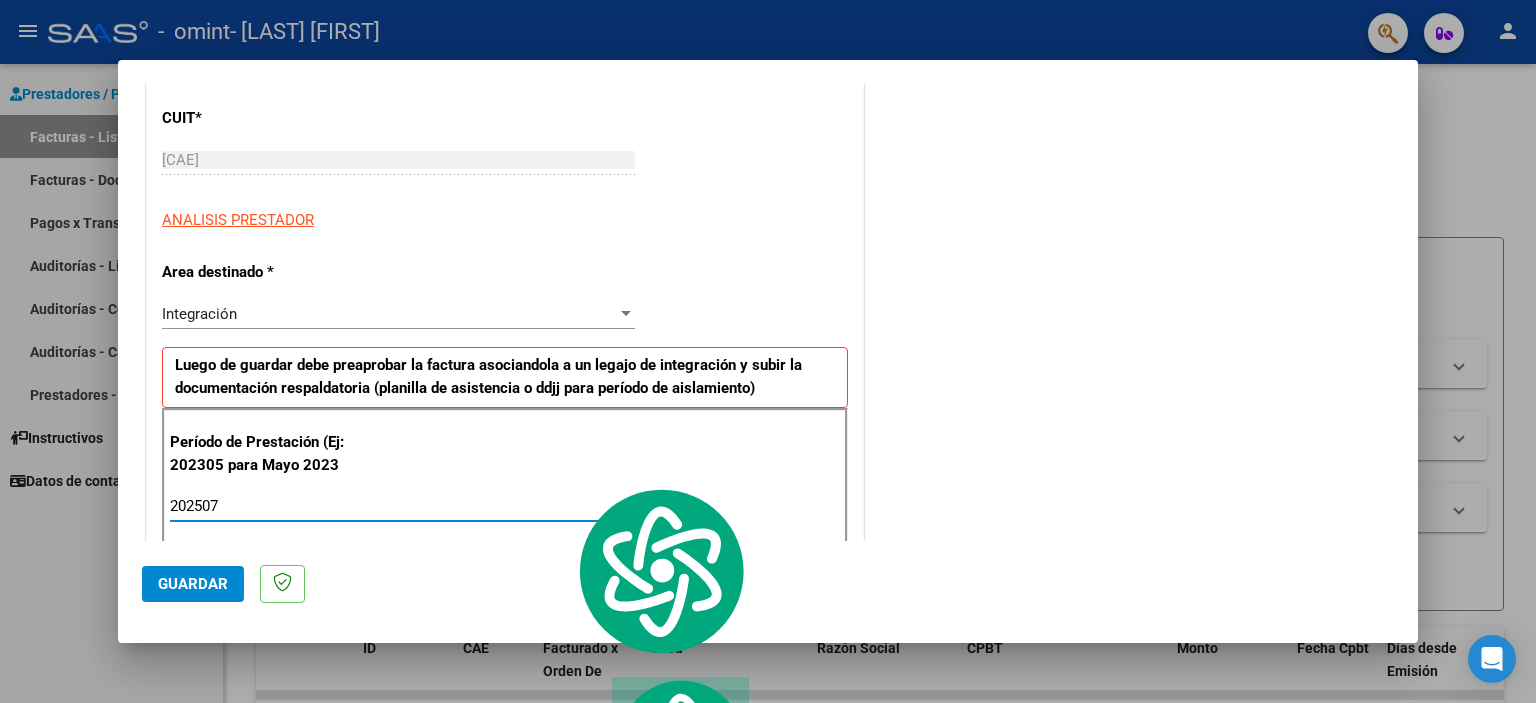 scroll, scrollTop: 1228, scrollLeft: 0, axis: vertical 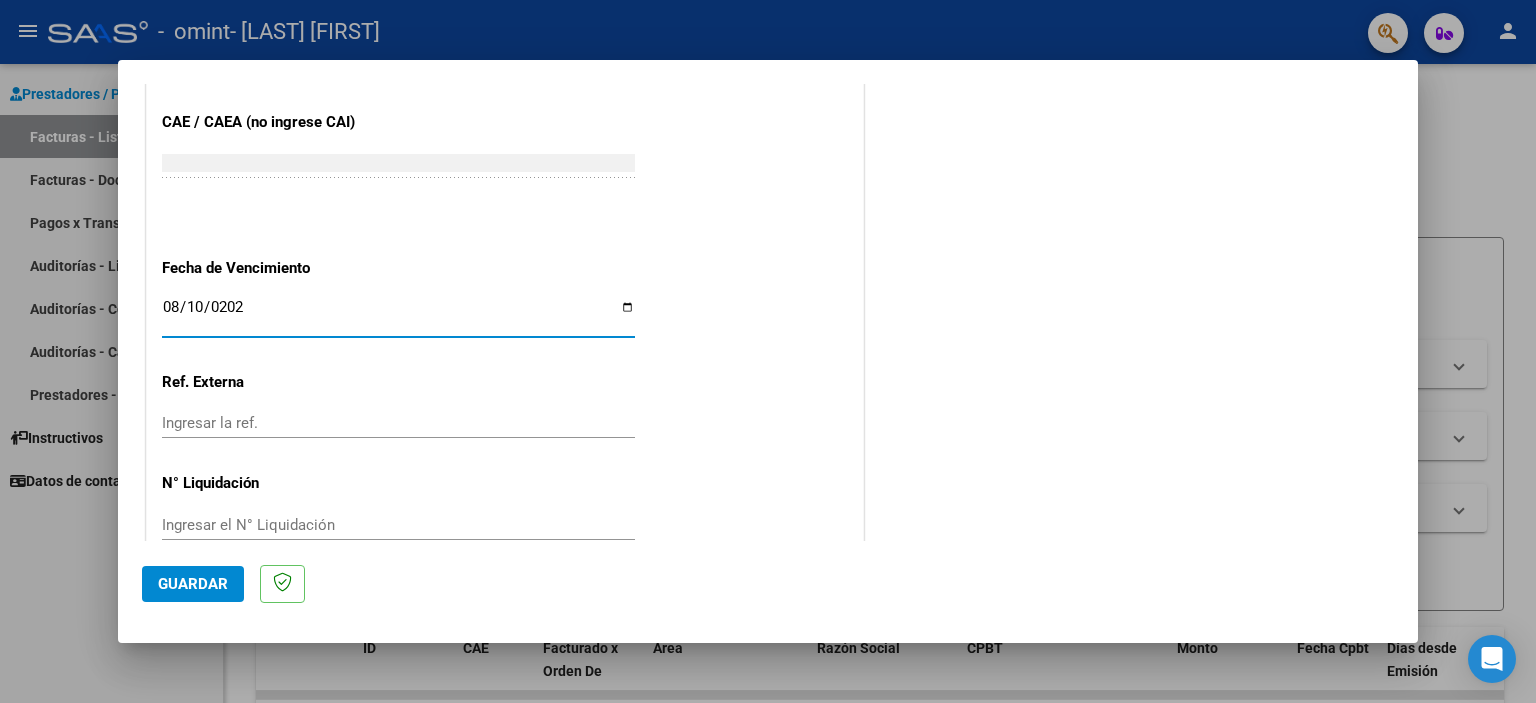 type on "2025-08-10" 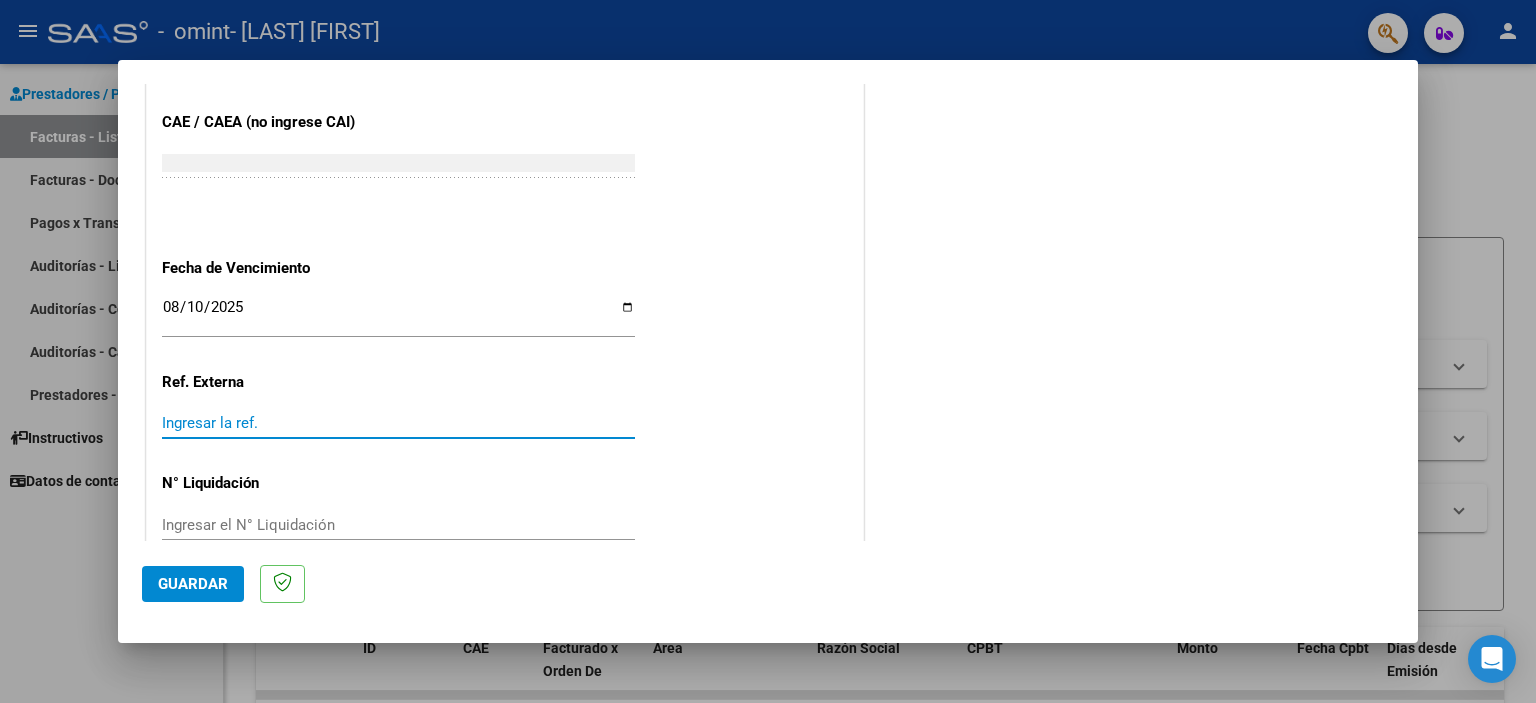 click on "Ingresar la ref." at bounding box center (398, 423) 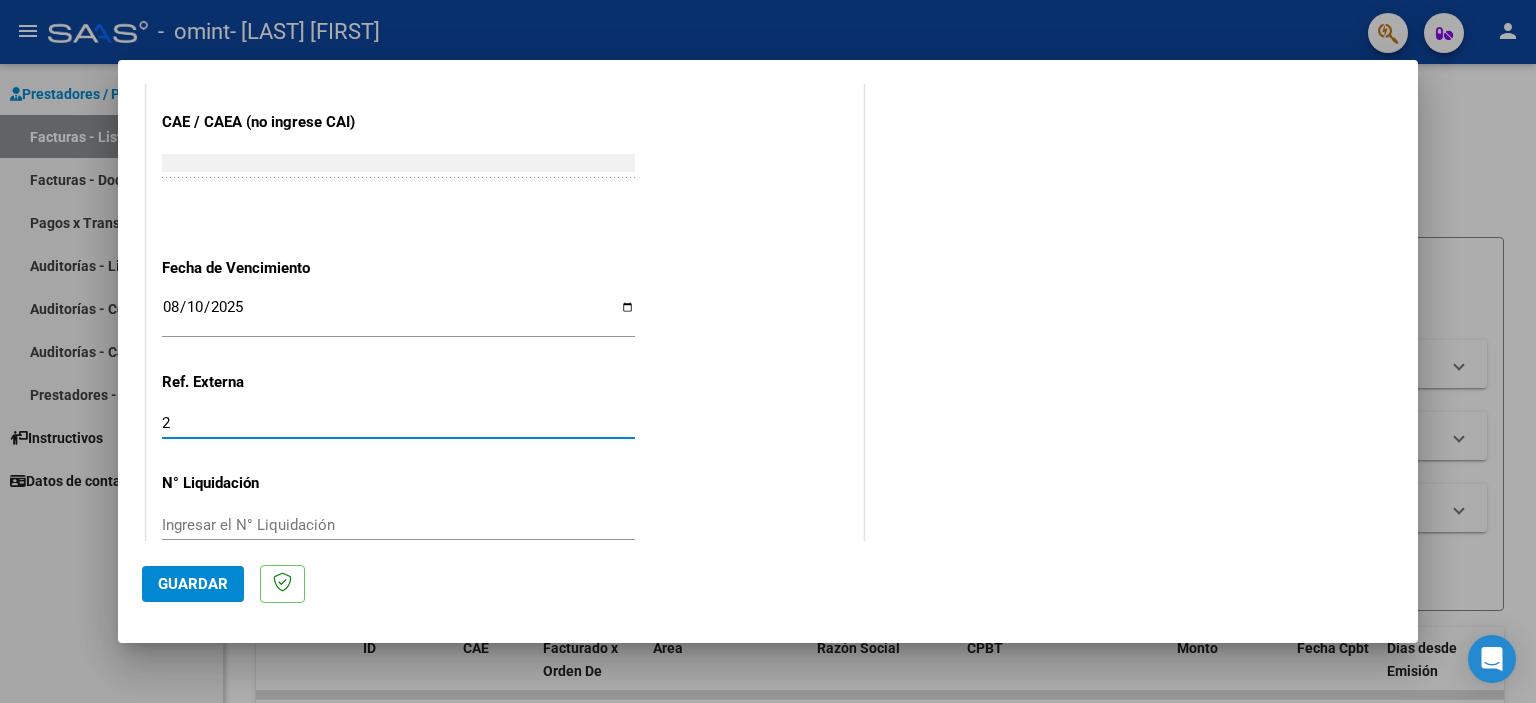 type on "3" 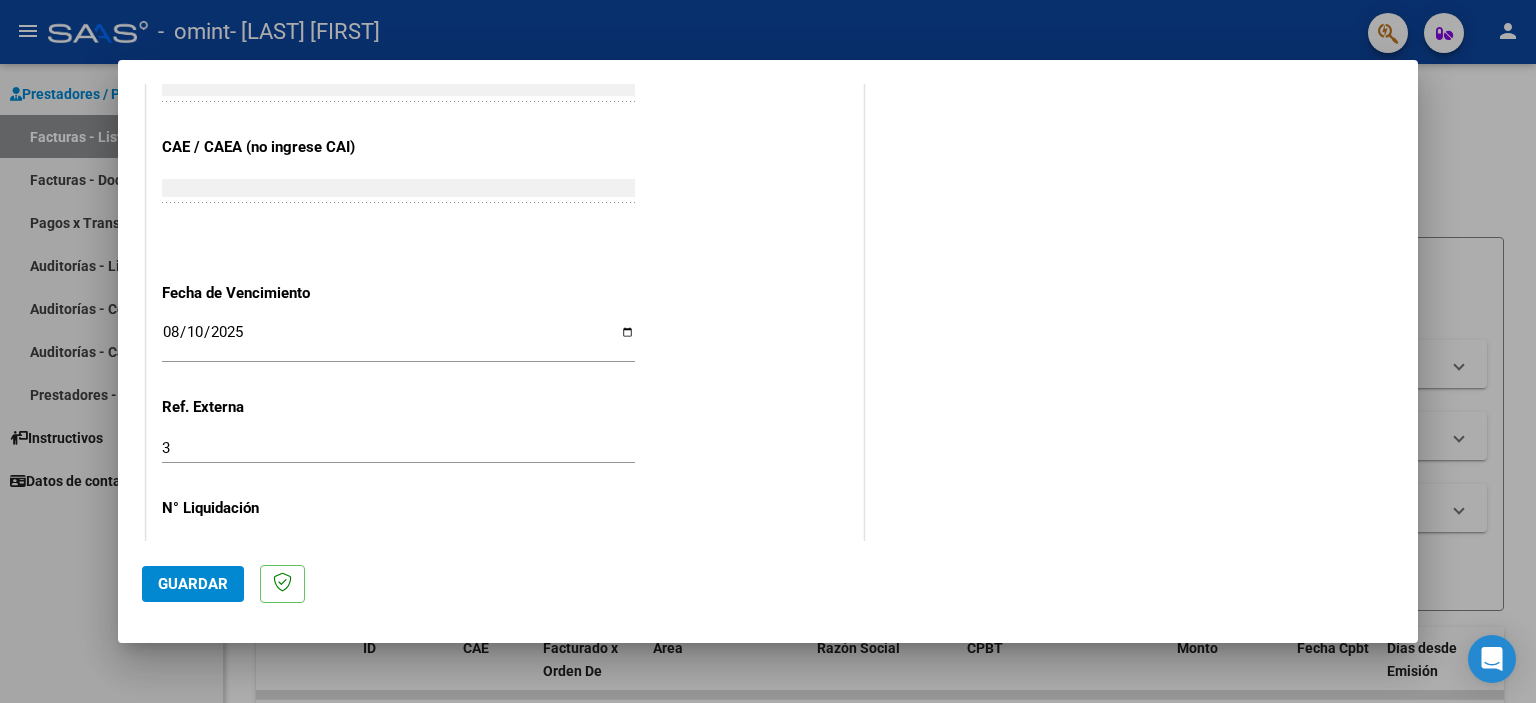 scroll, scrollTop: 1263, scrollLeft: 0, axis: vertical 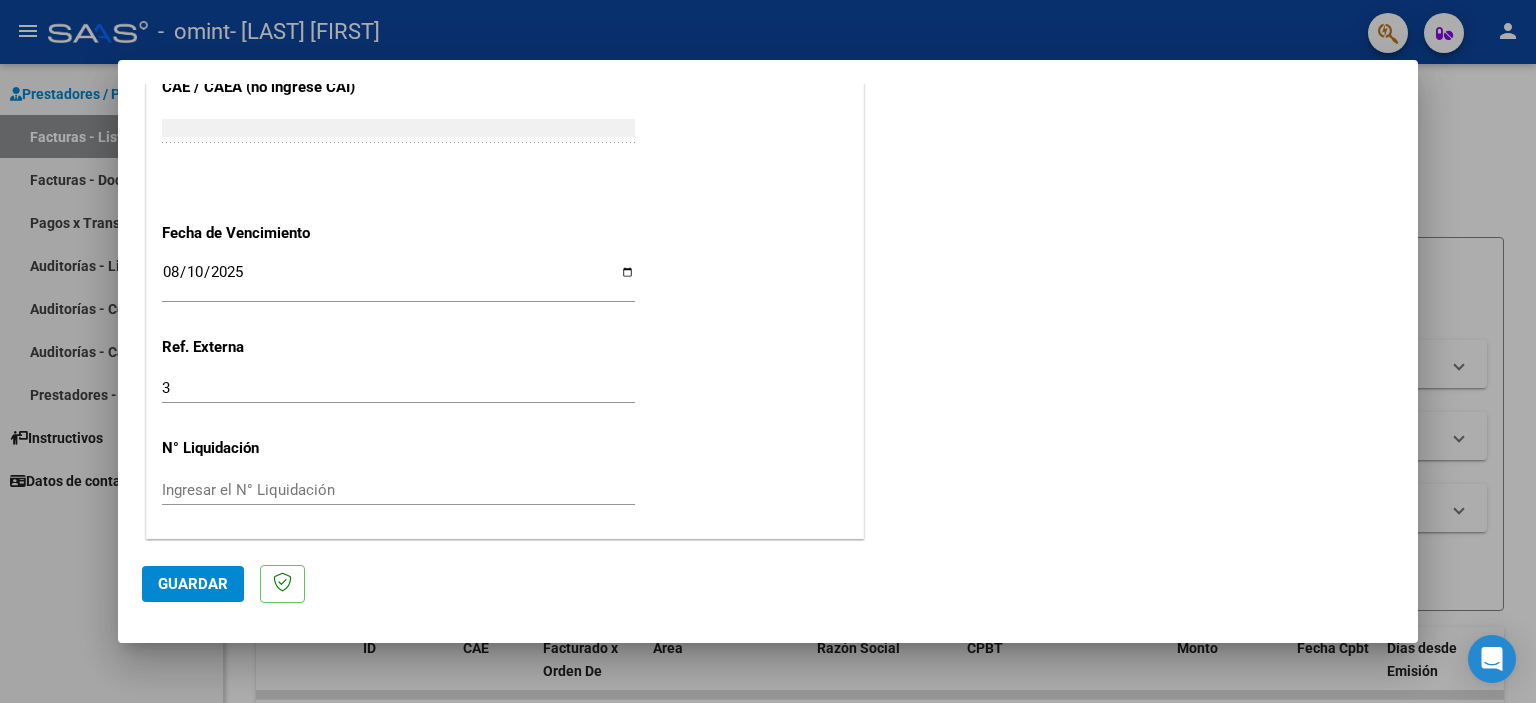 click on "3" at bounding box center [398, 388] 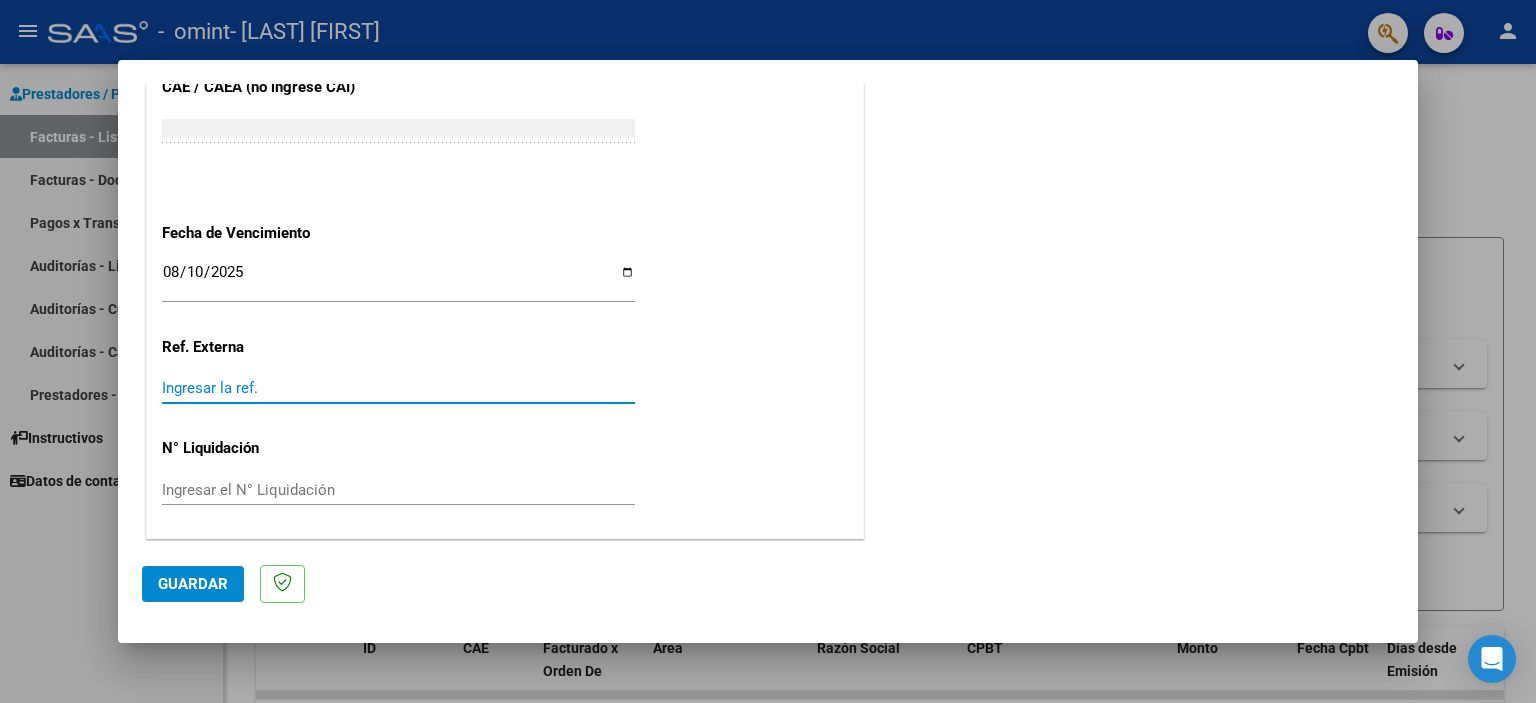 type 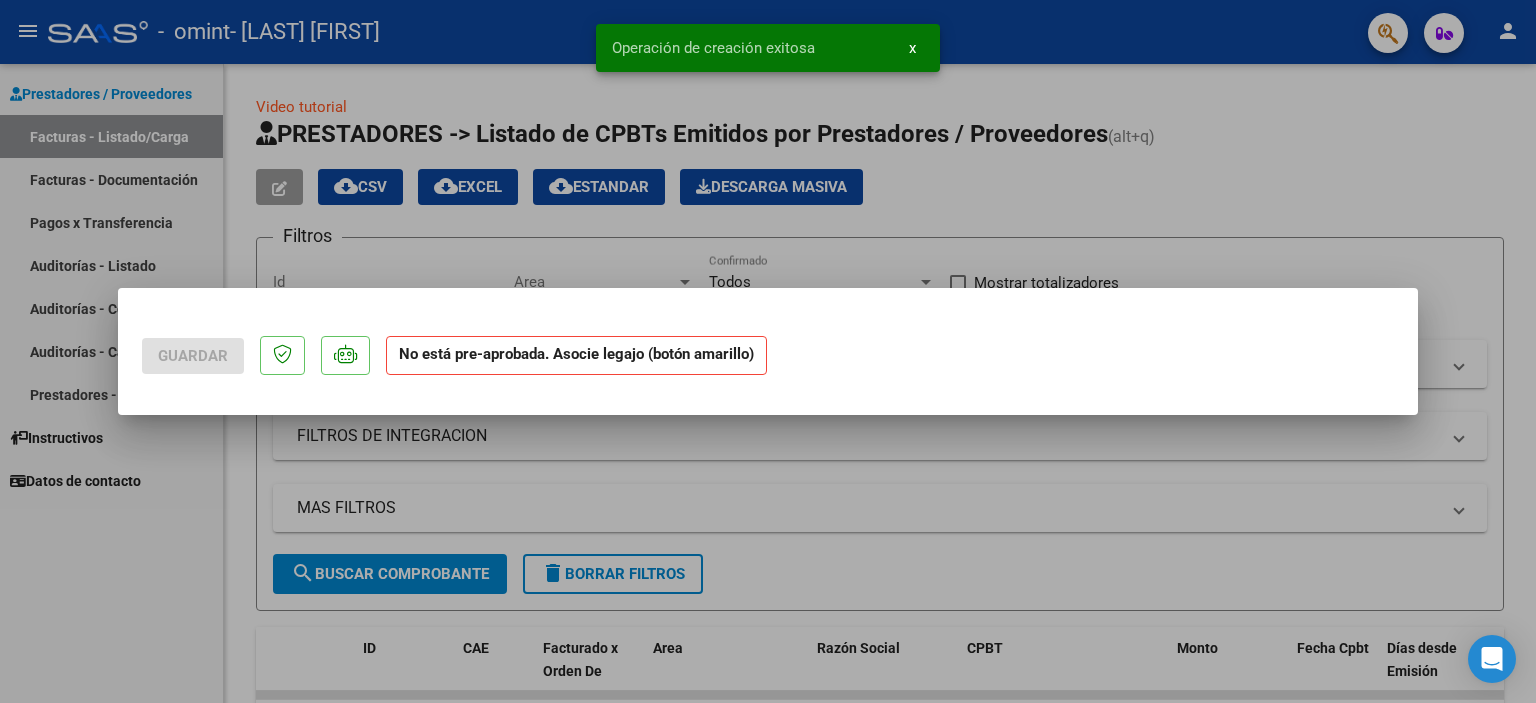 scroll, scrollTop: 0, scrollLeft: 0, axis: both 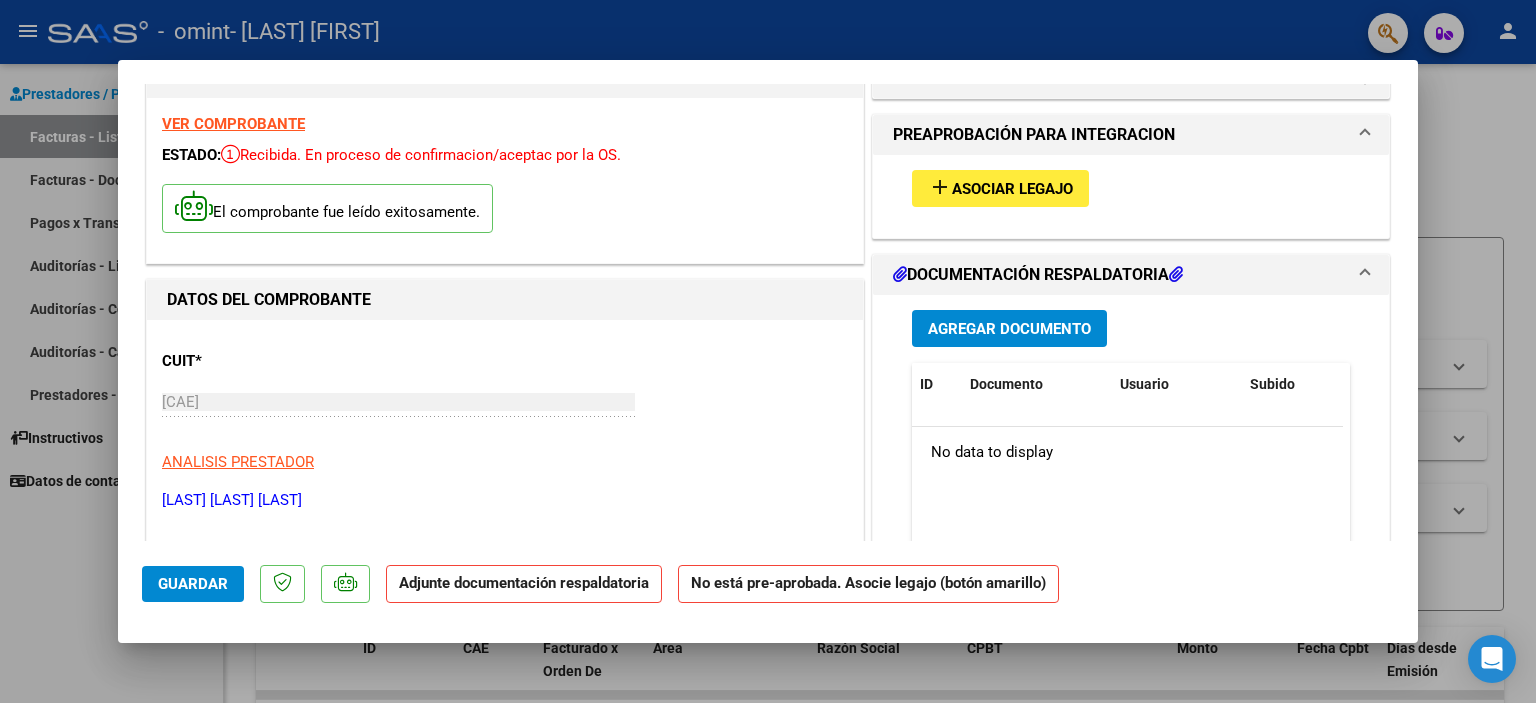 click on "Asociar Legajo" at bounding box center [1012, 189] 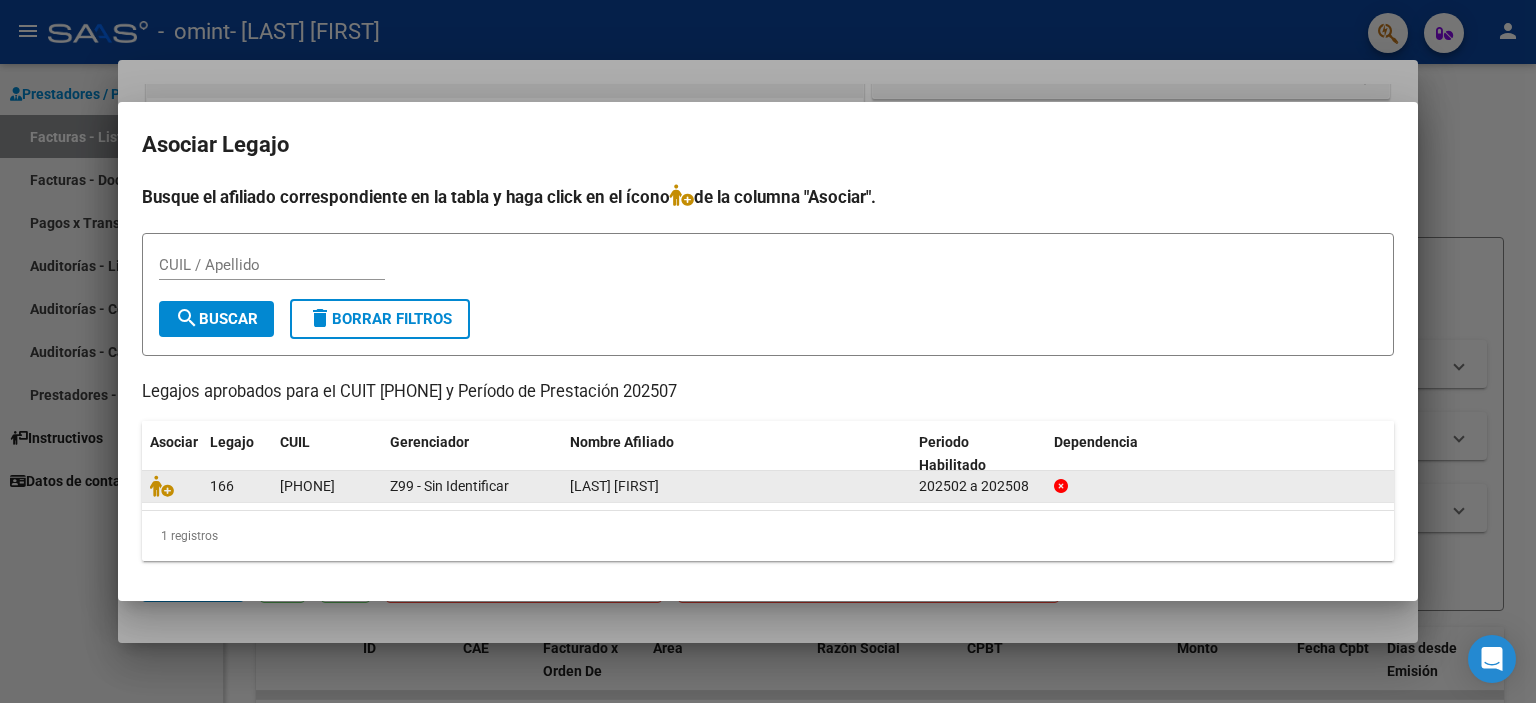 click on "Z99 - Sin Identificar" 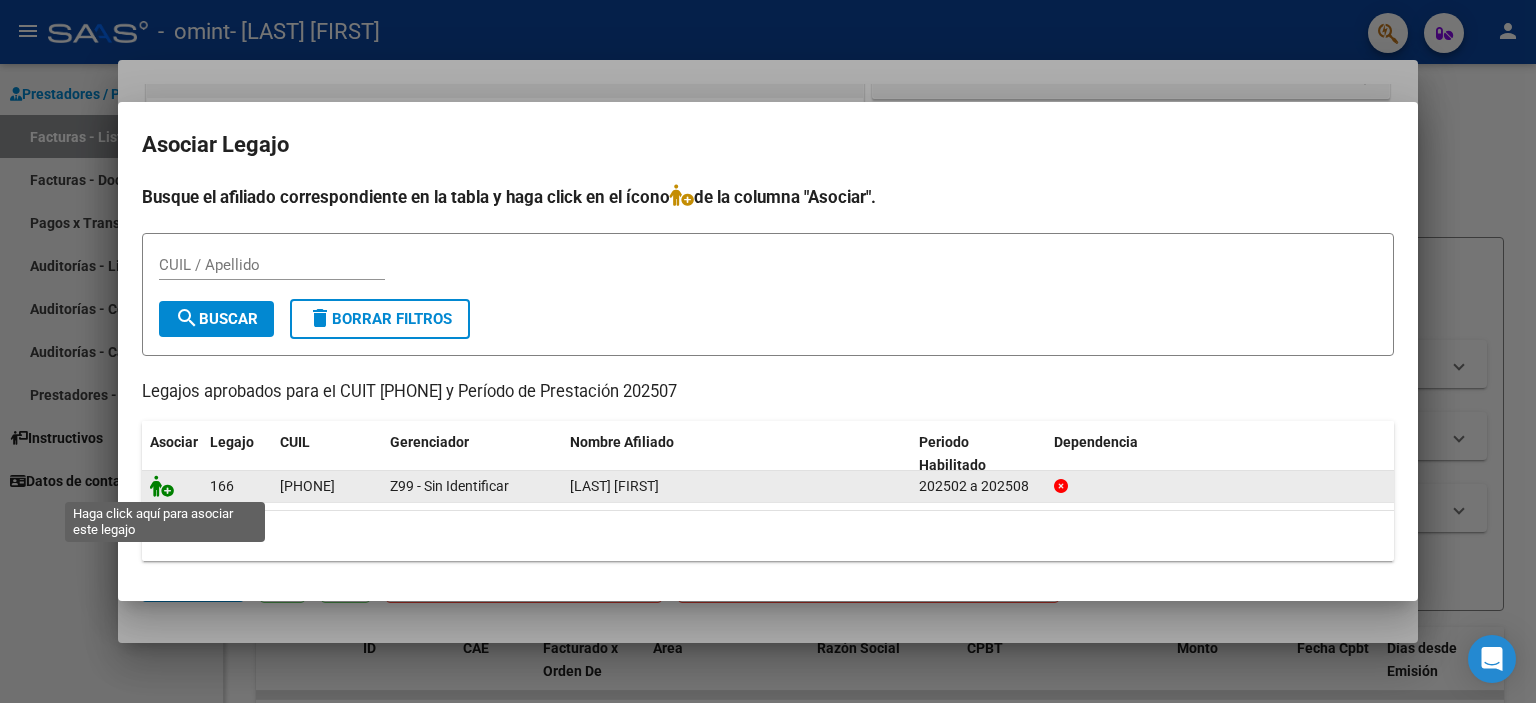 click 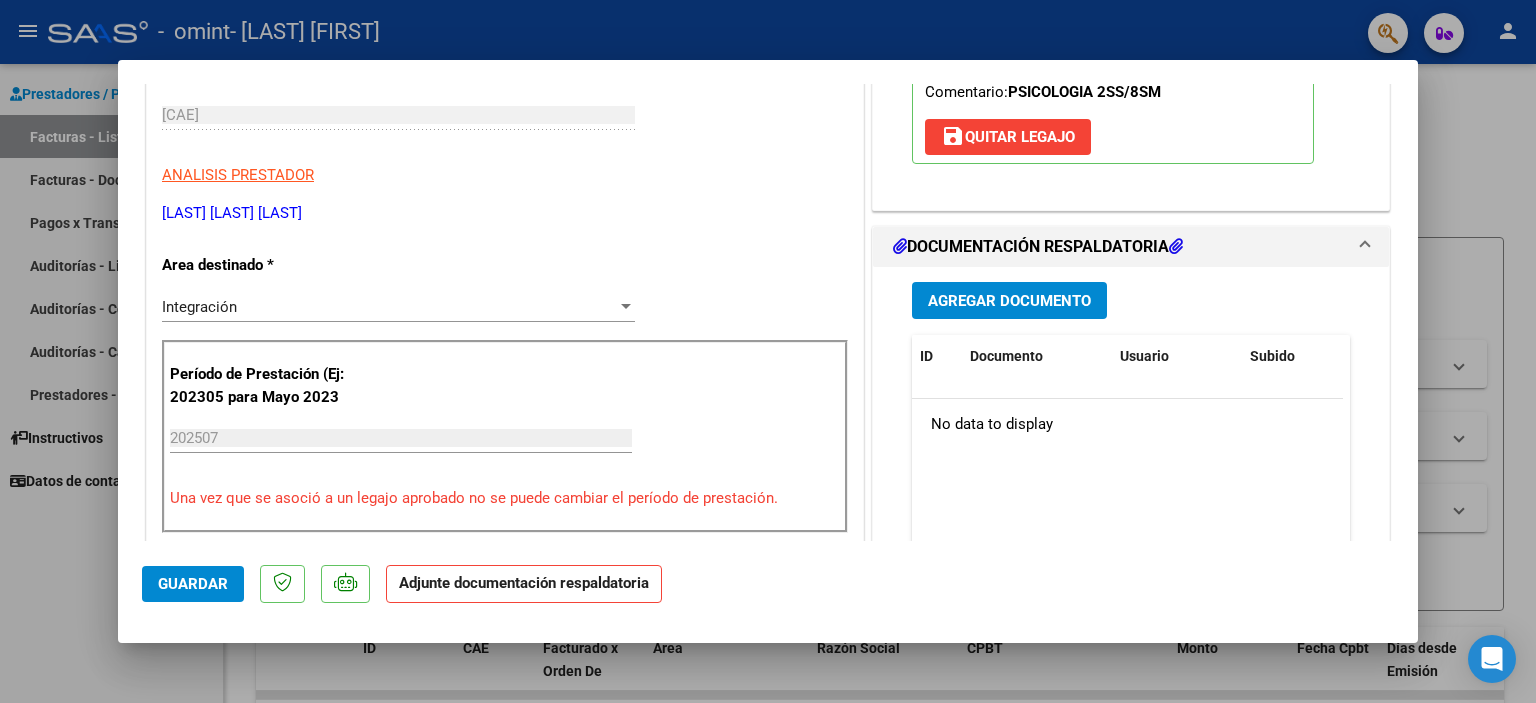 scroll, scrollTop: 377, scrollLeft: 0, axis: vertical 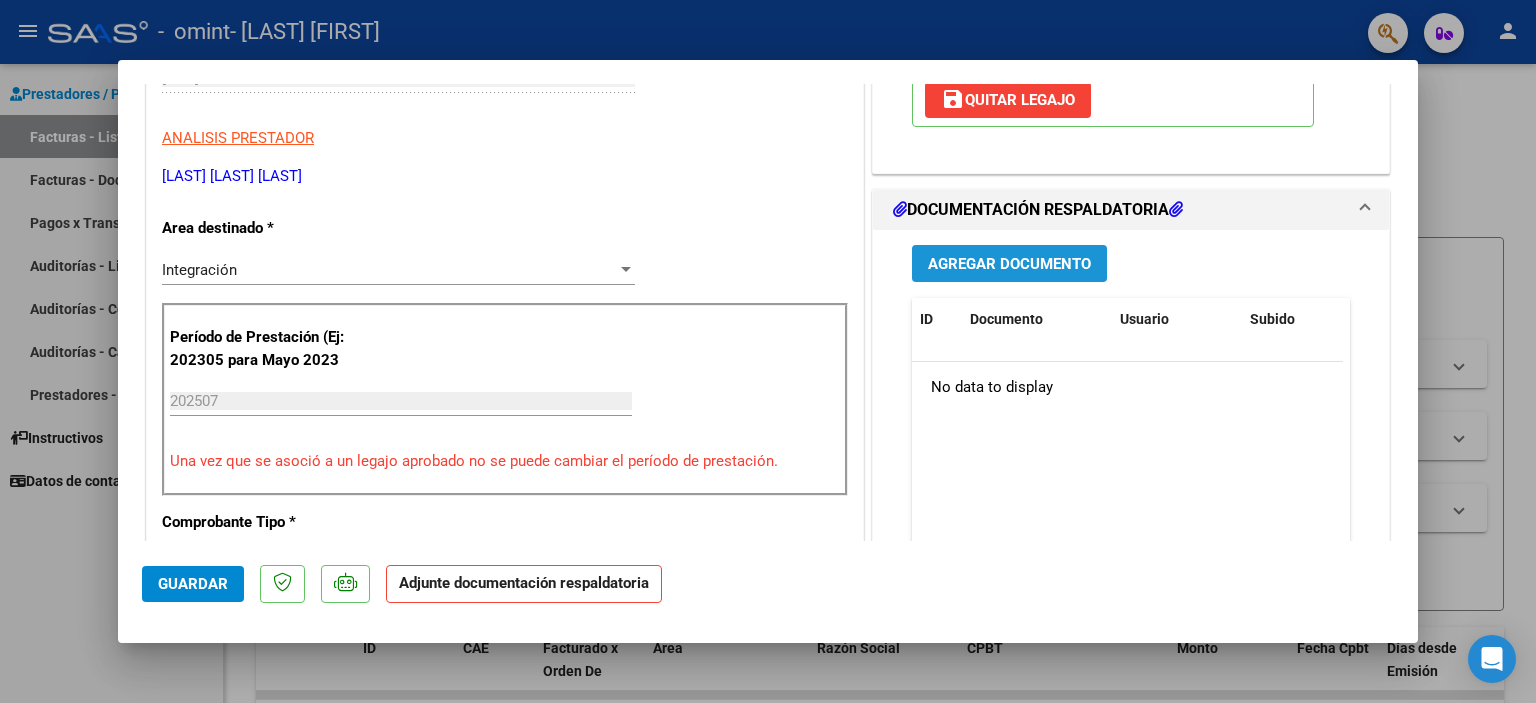 click on "Agregar Documento" at bounding box center [1009, 264] 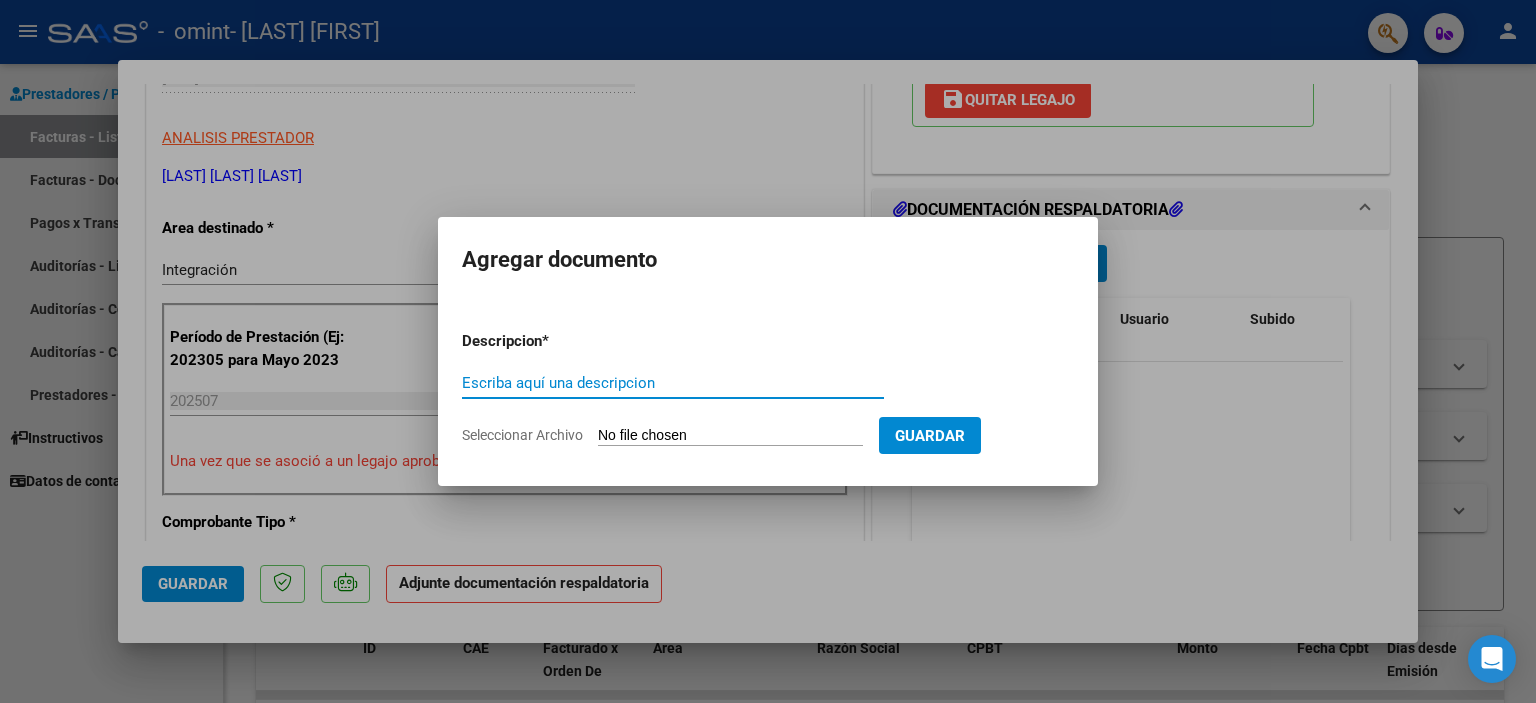 click on "Seleccionar Archivo" at bounding box center [730, 436] 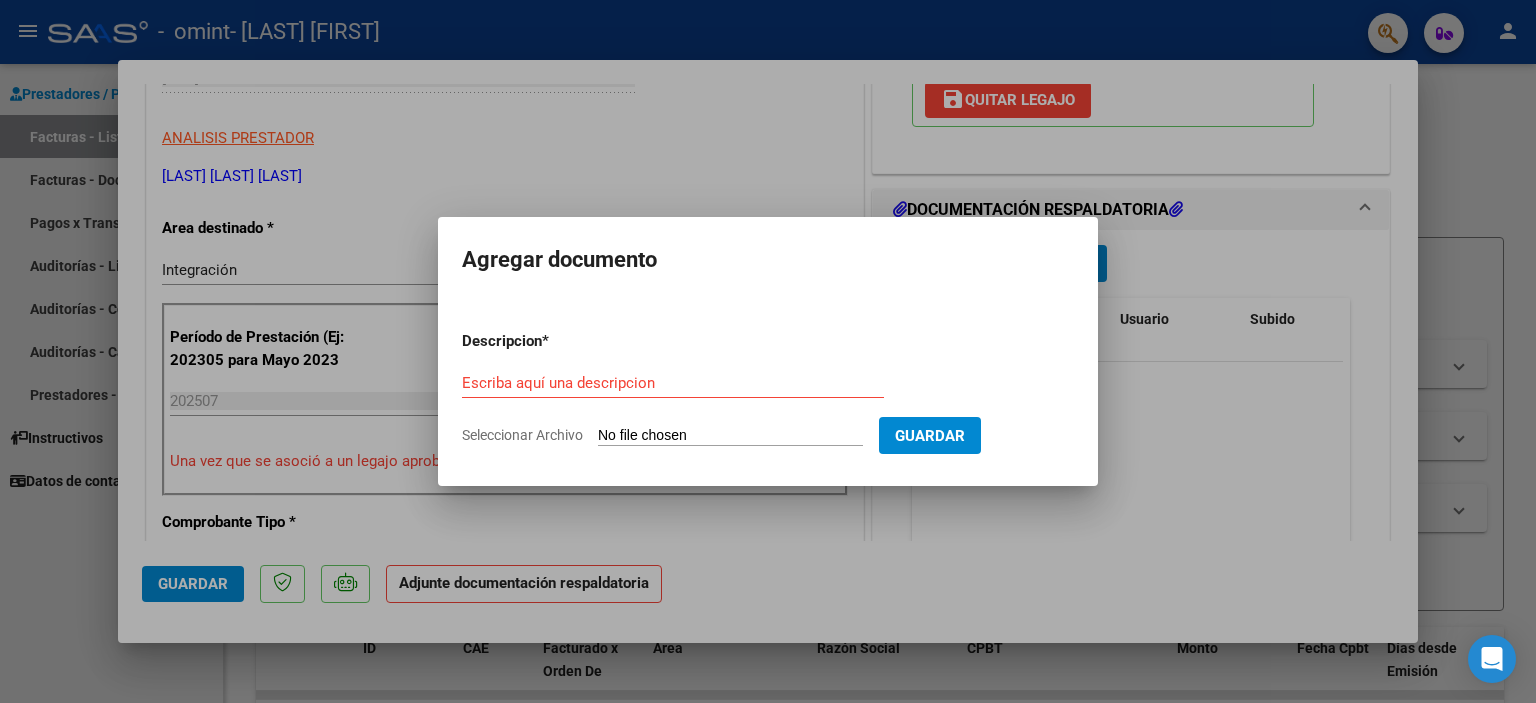 type on "C:\fakepath\Asistencia a tratamiento individual julio.pdf" 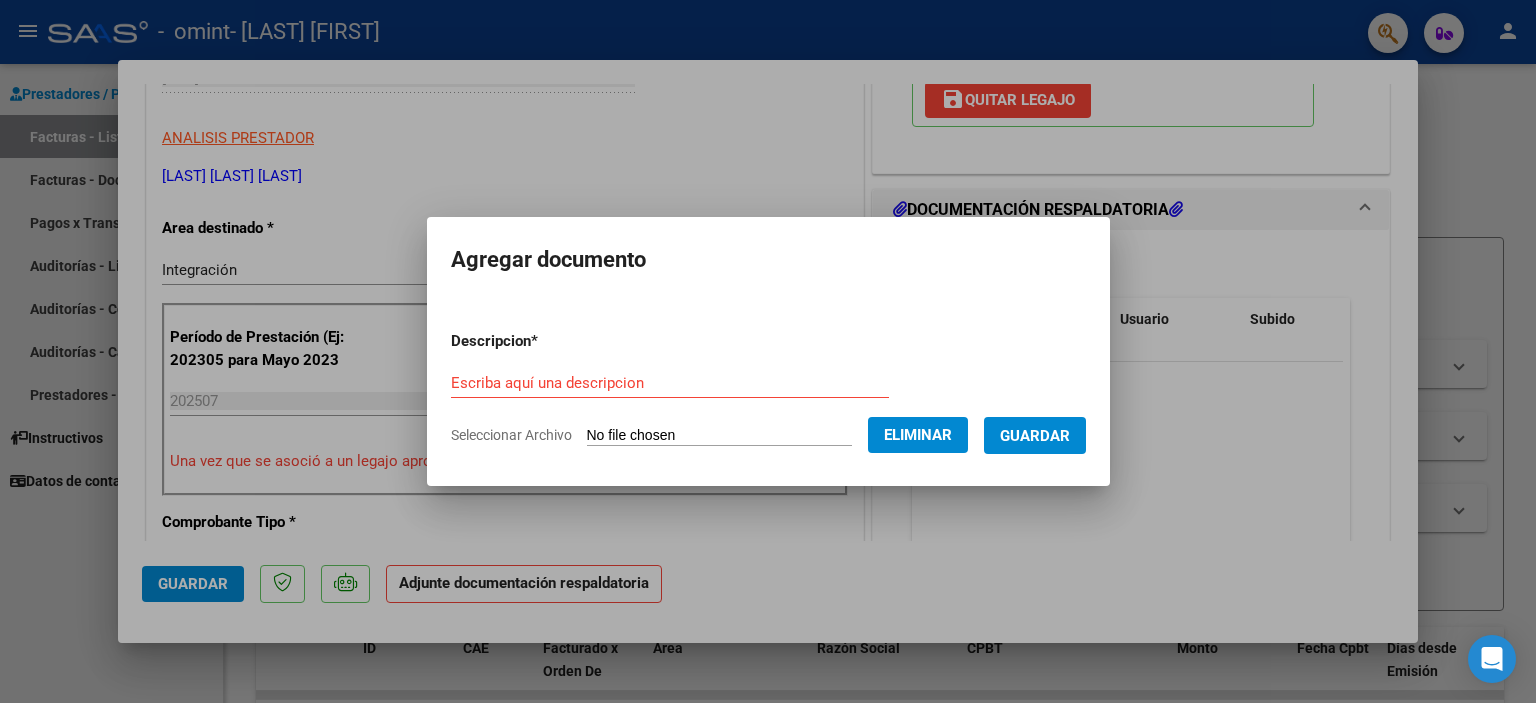 click on "Guardar" at bounding box center (1035, 435) 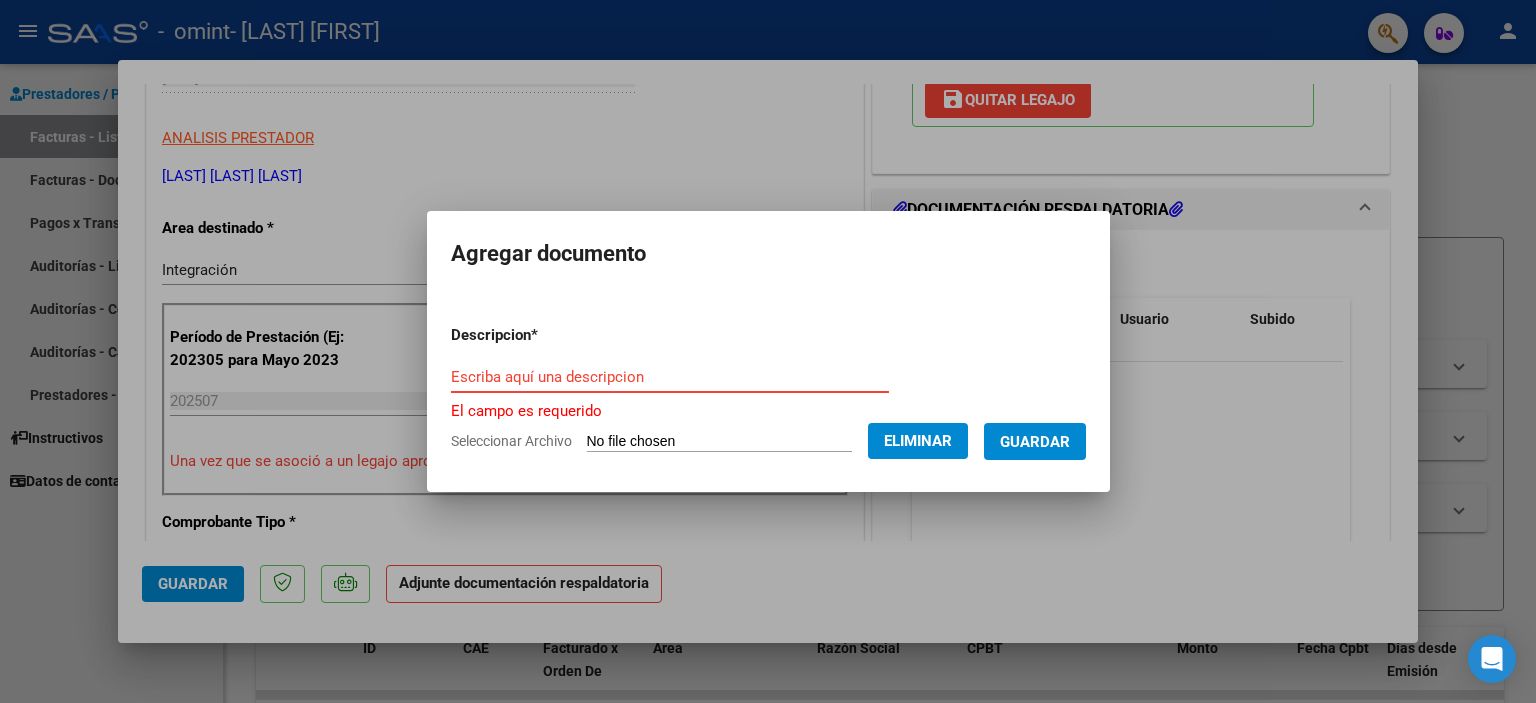 click on "Escriba aquí una descripcion" at bounding box center [670, 377] 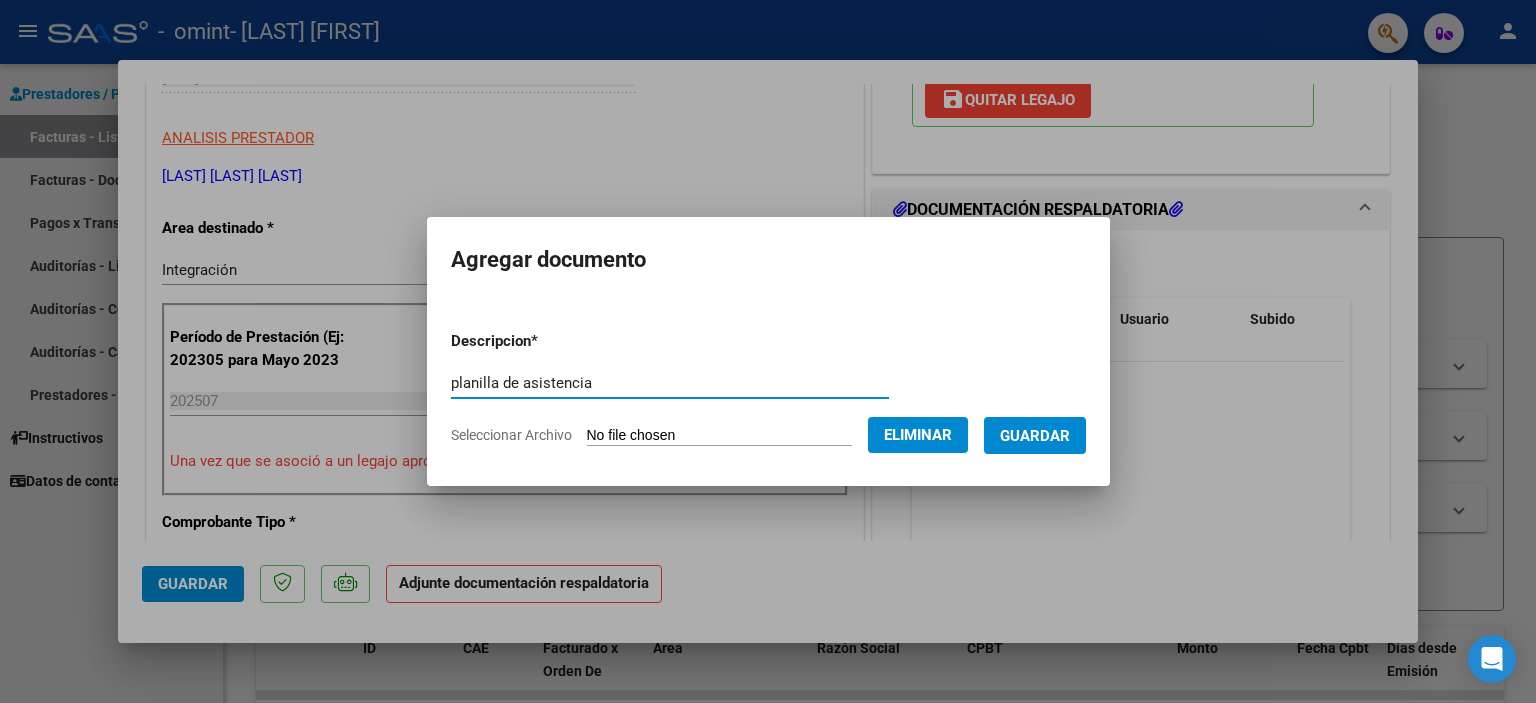type on "planilla de asistencia" 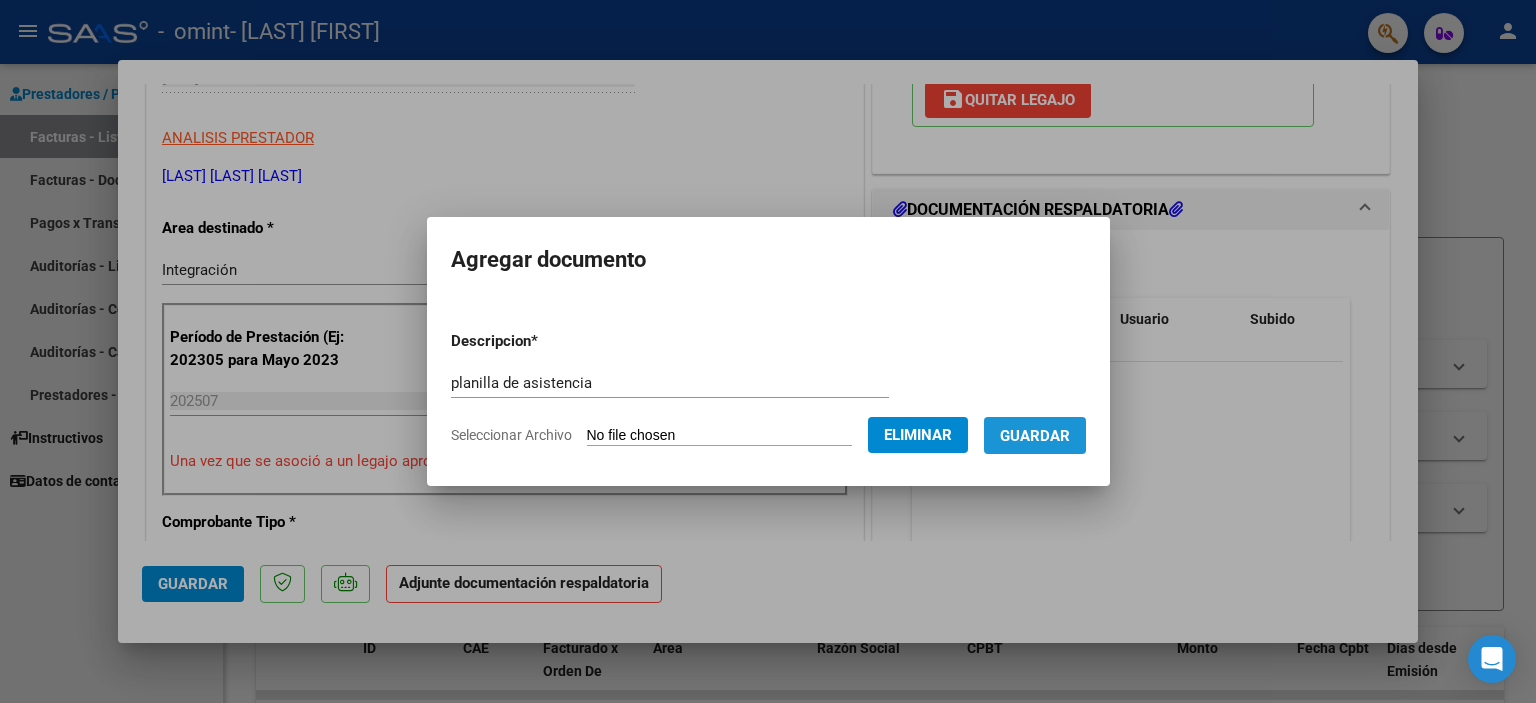 click on "Guardar" at bounding box center (1035, 436) 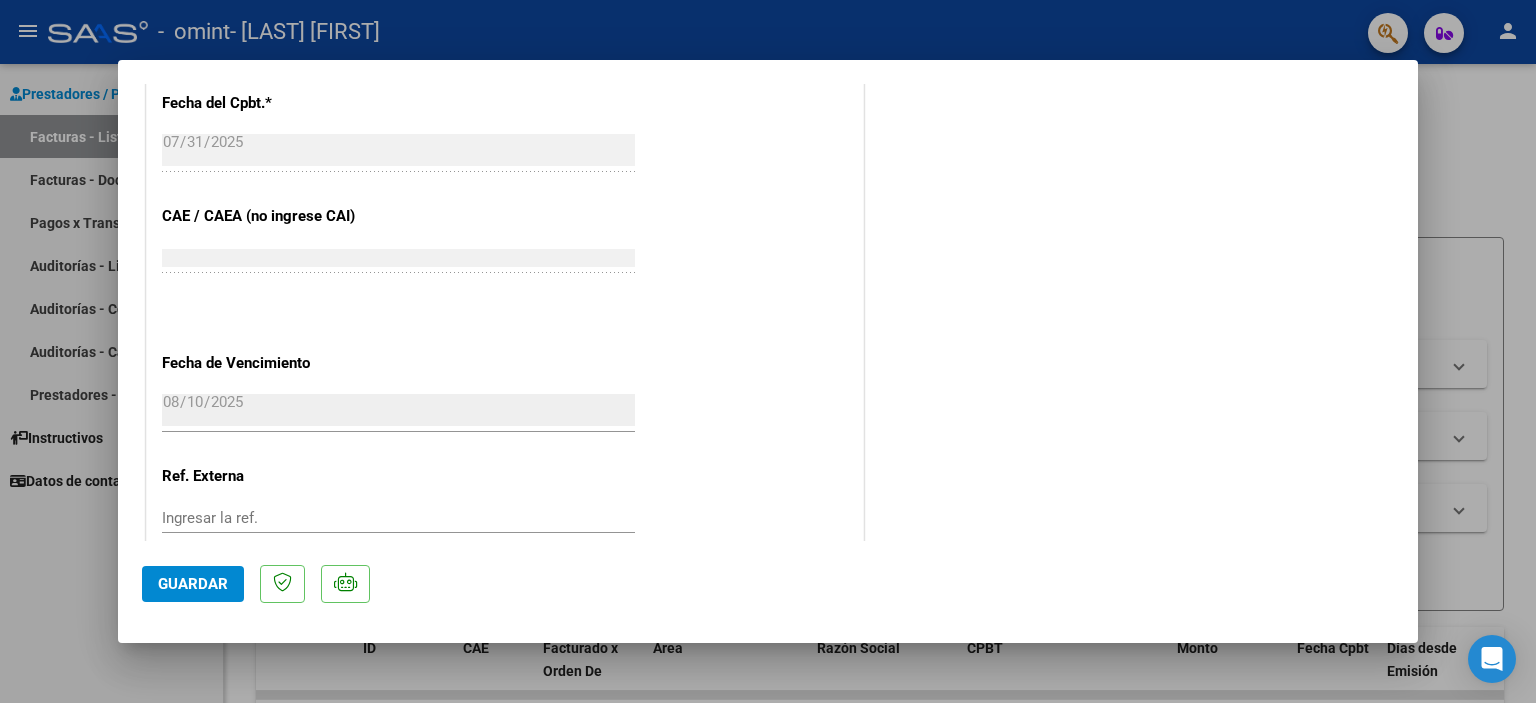 scroll, scrollTop: 1331, scrollLeft: 0, axis: vertical 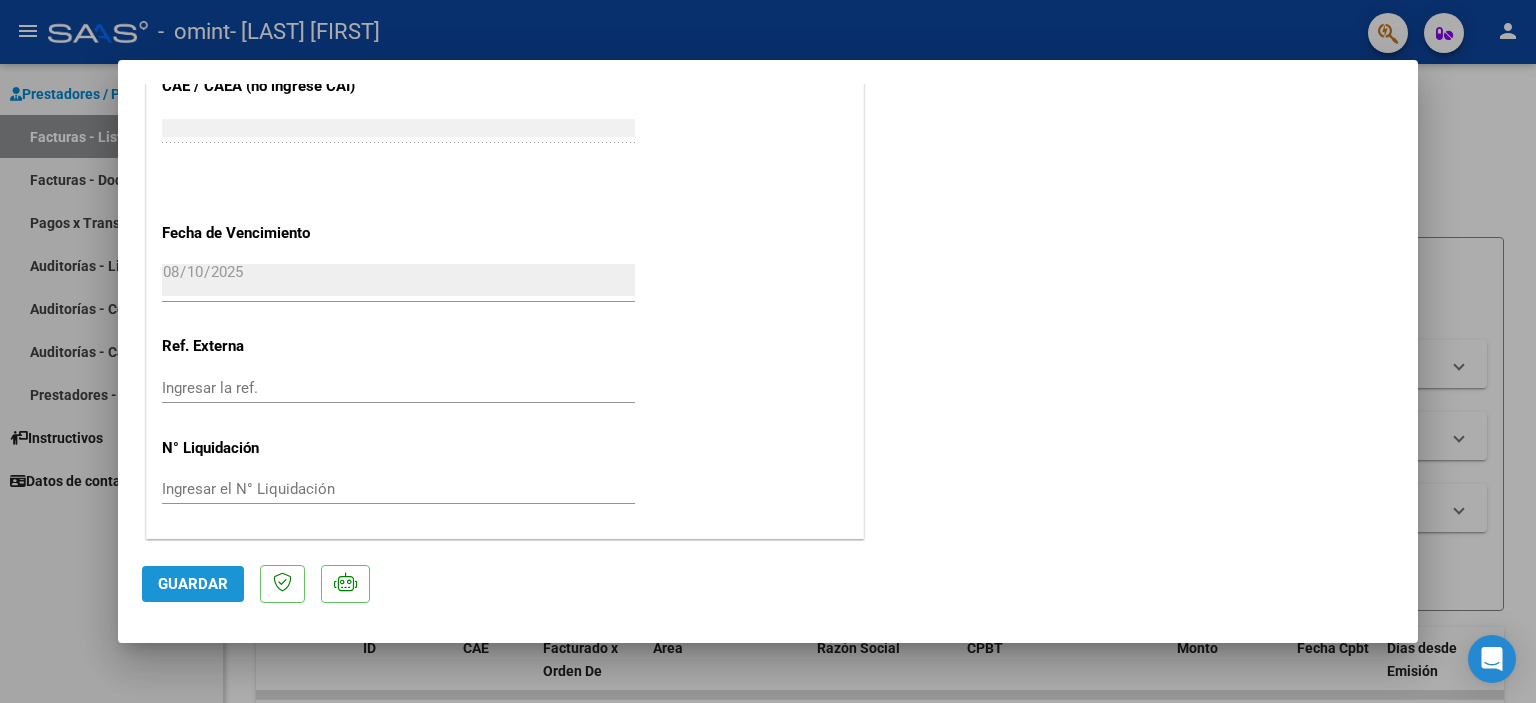 click on "Guardar" 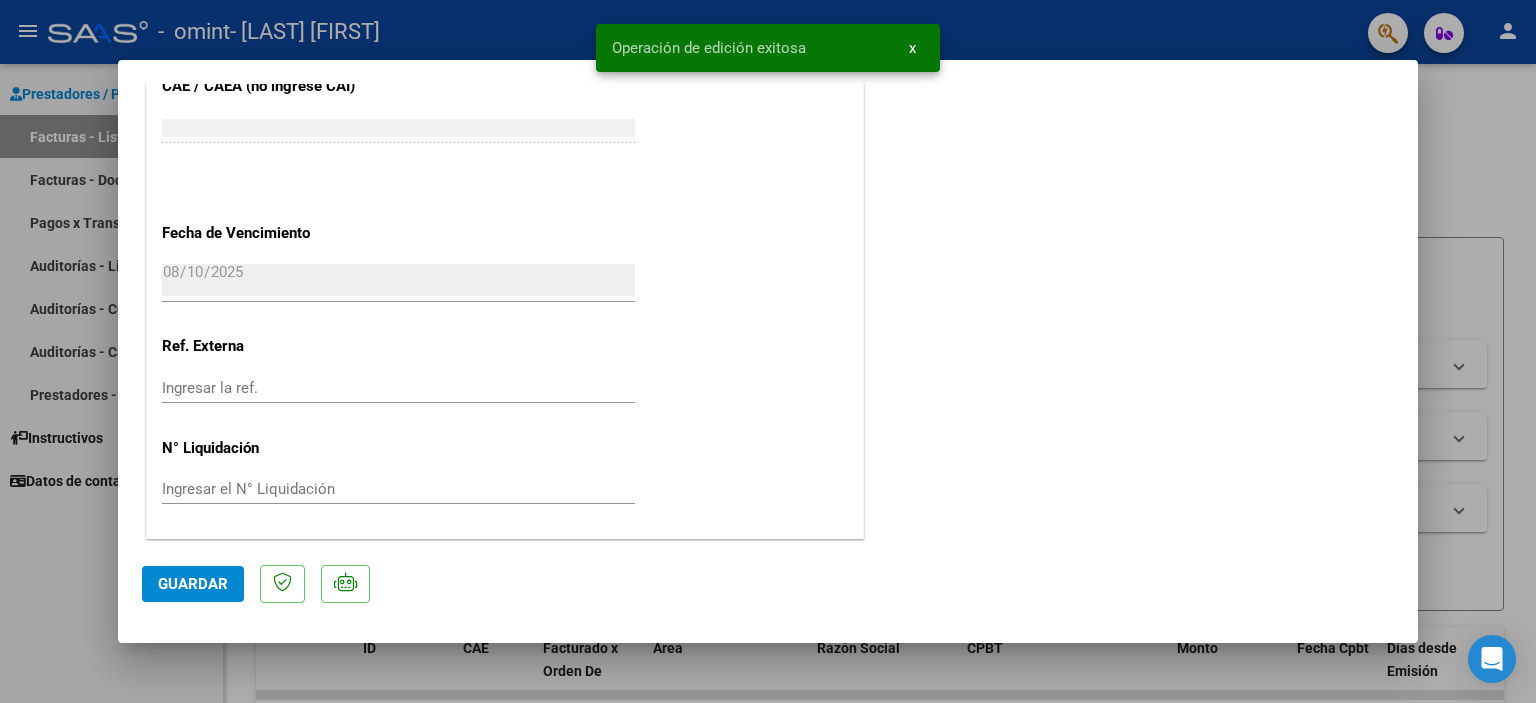 click on "x" at bounding box center (912, 48) 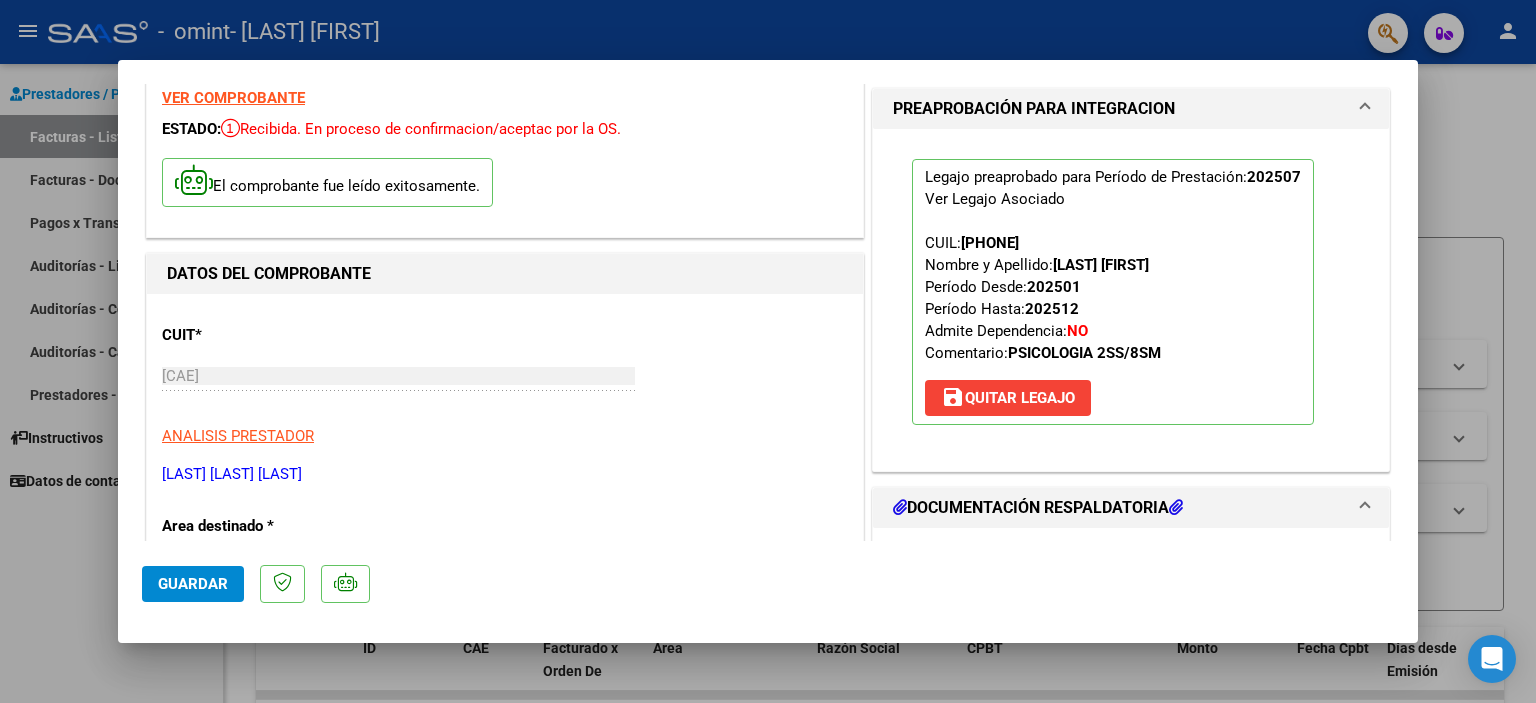 scroll, scrollTop: 0, scrollLeft: 0, axis: both 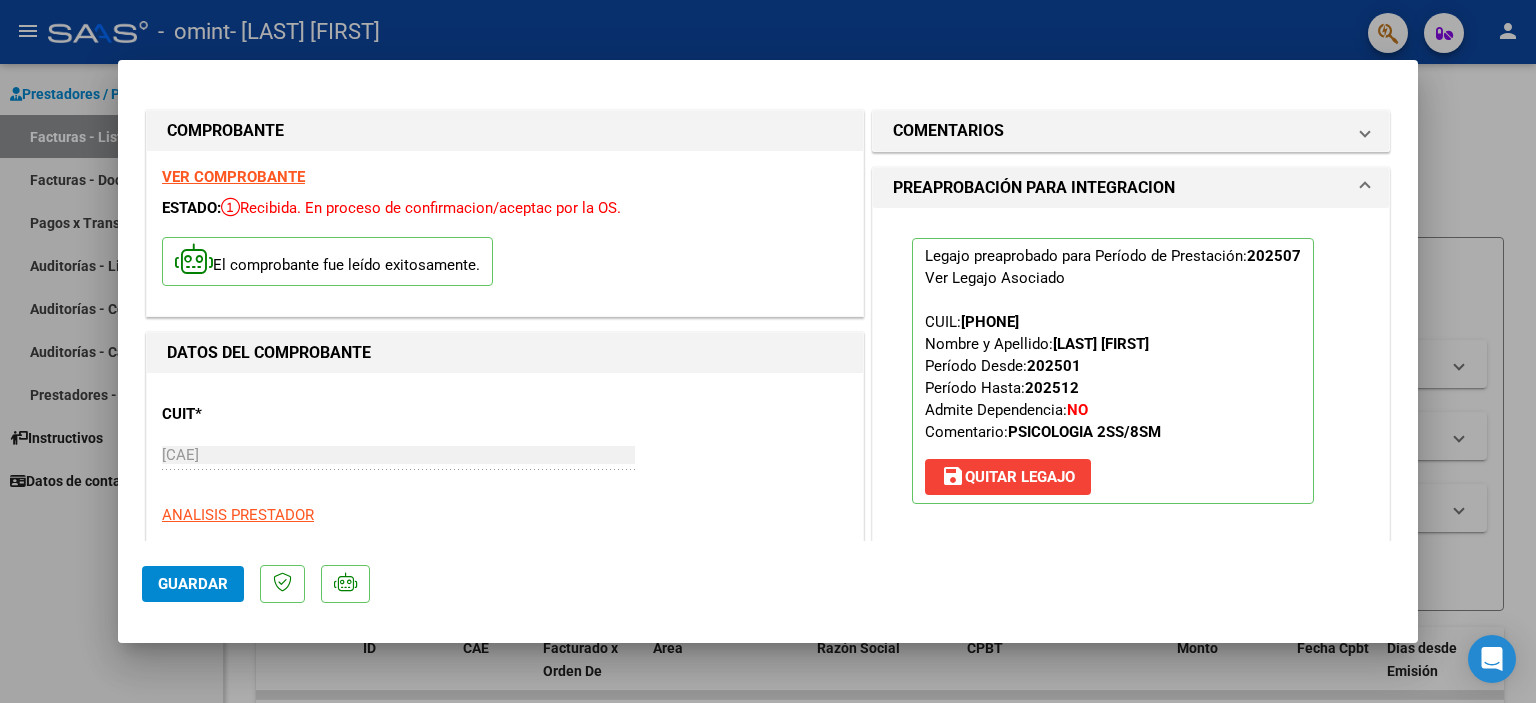 click at bounding box center (768, 351) 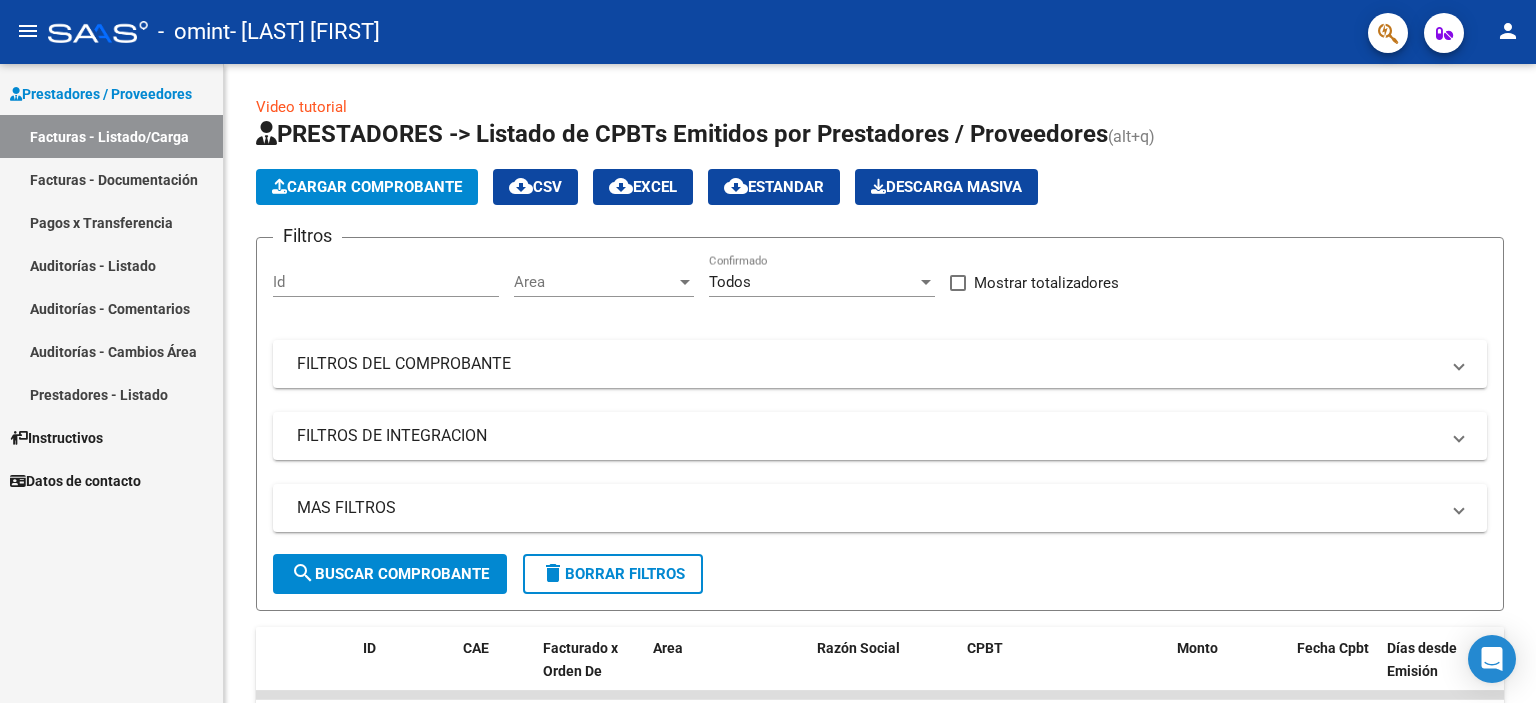 click on "Facturas - Listado/Carga" at bounding box center (111, 136) 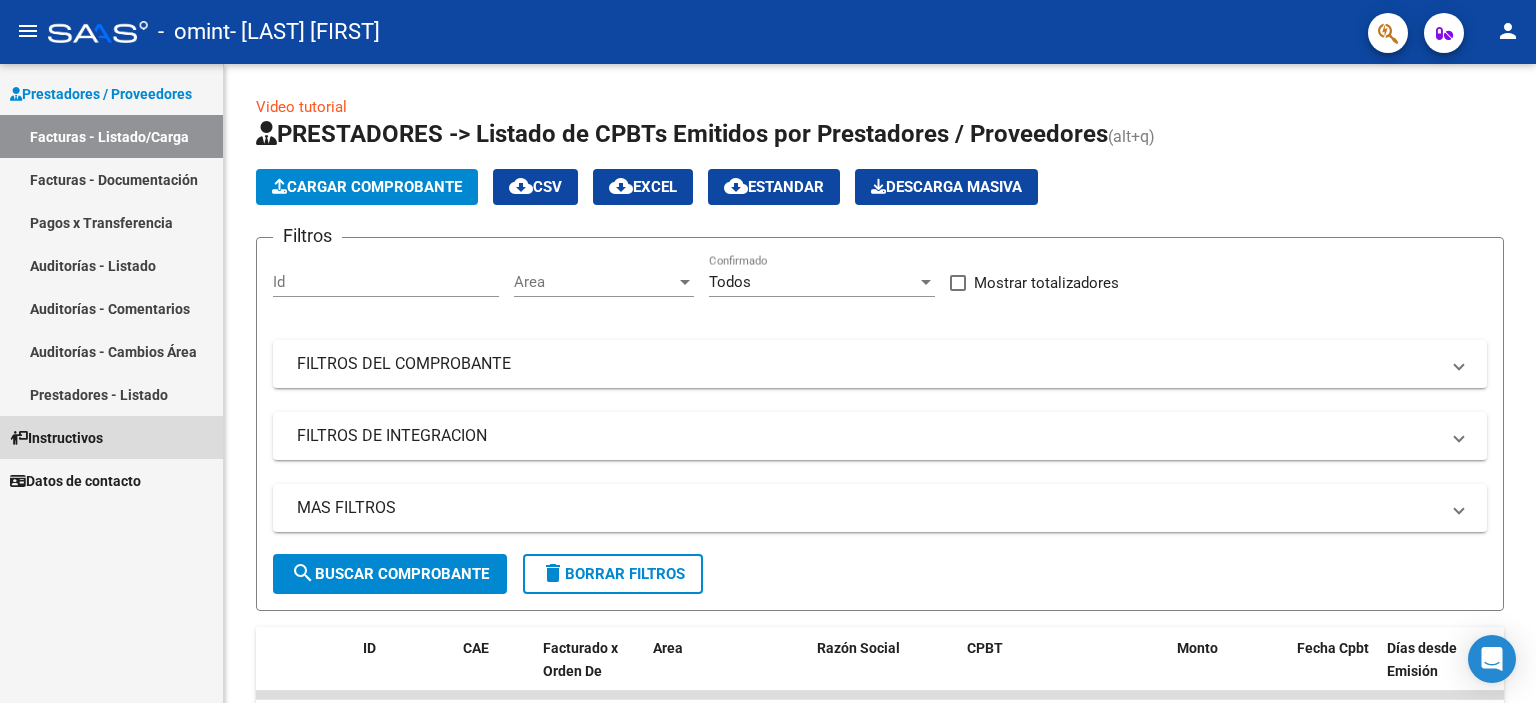 click on "Instructivos" at bounding box center [56, 438] 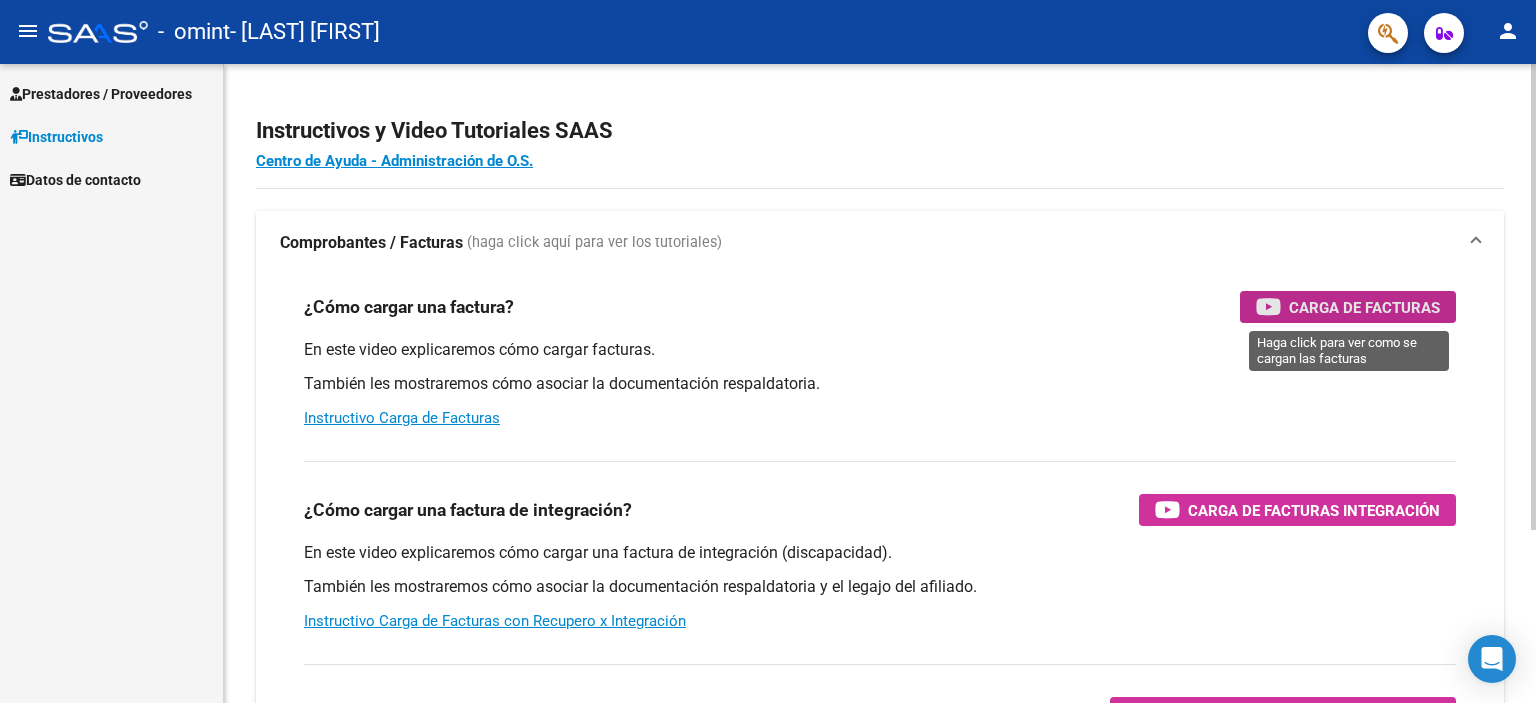 click on "Carga de Facturas" at bounding box center (1364, 307) 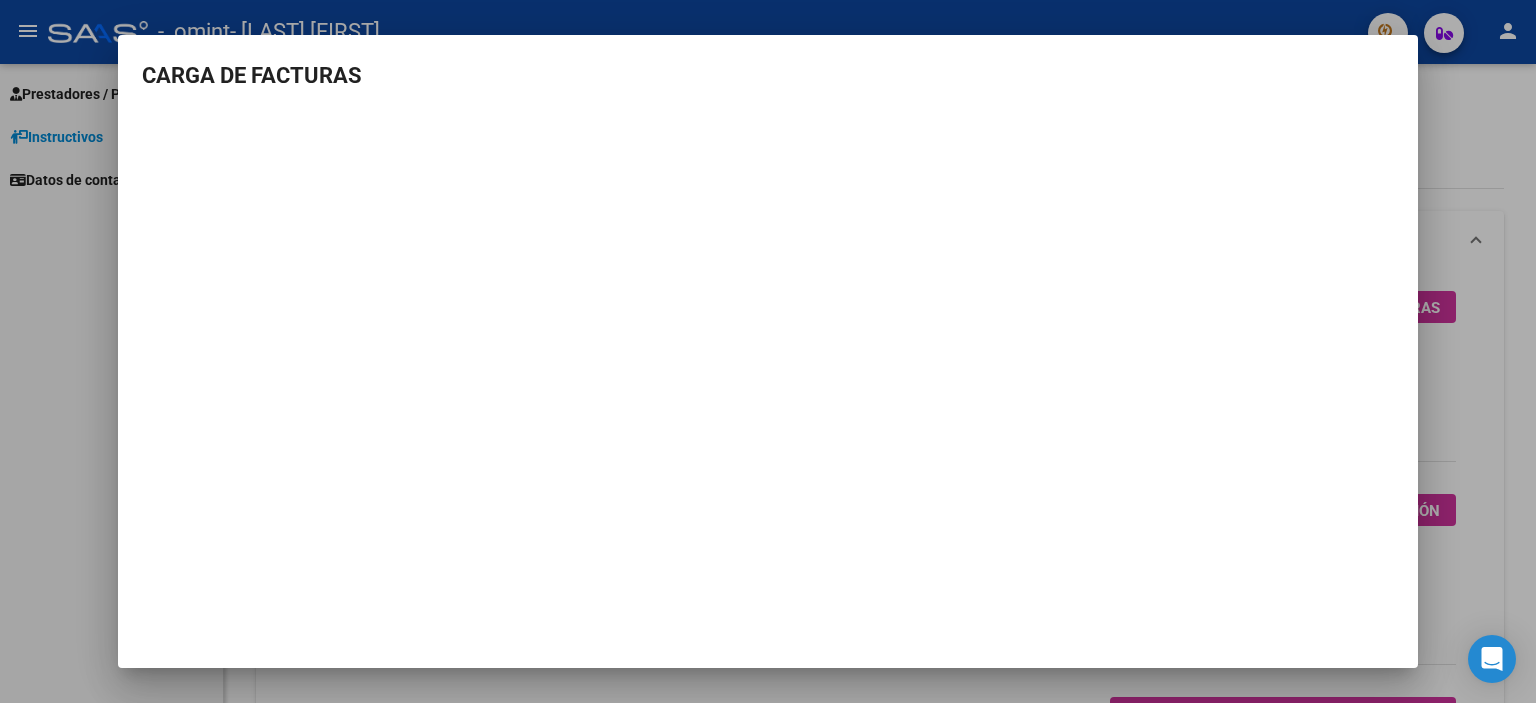 click at bounding box center (768, 351) 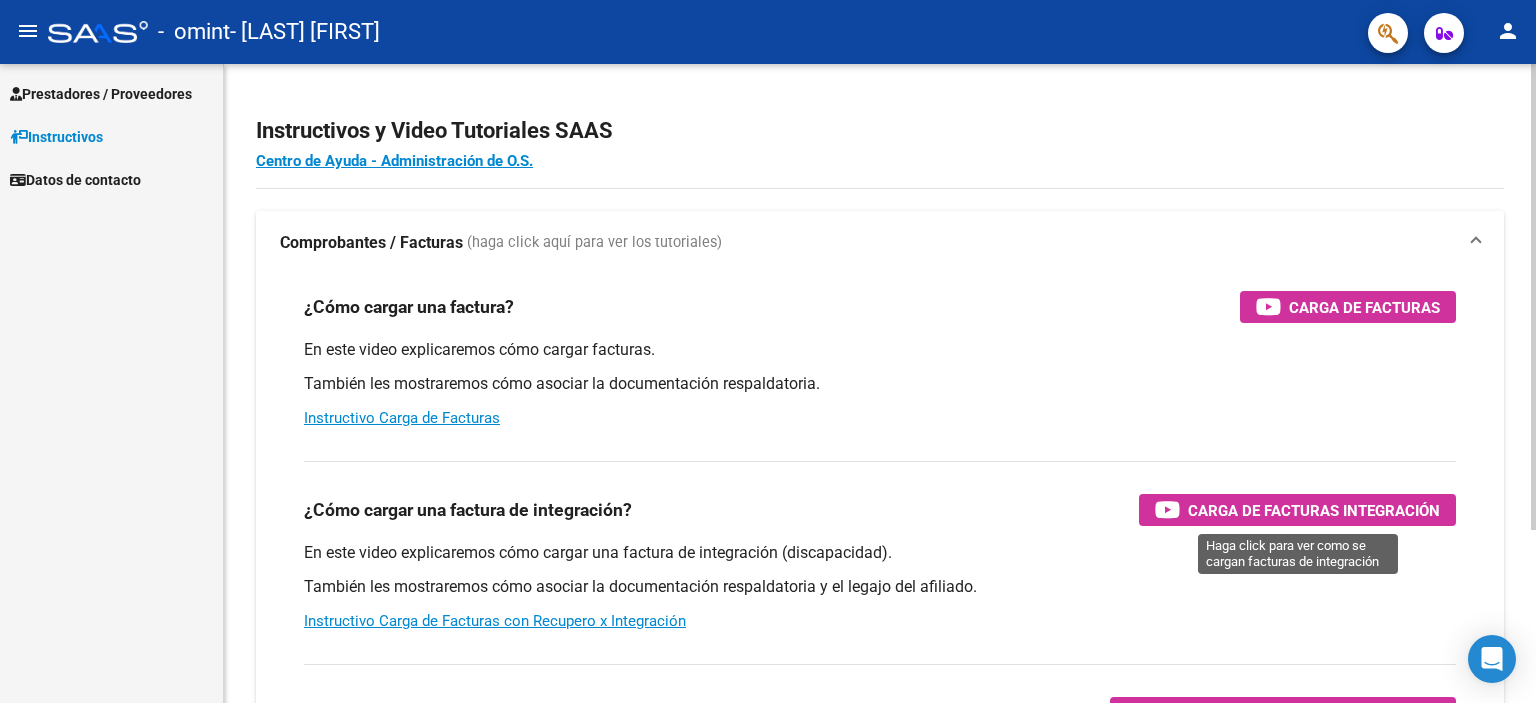 click on "Carga de Facturas Integración" at bounding box center [1314, 510] 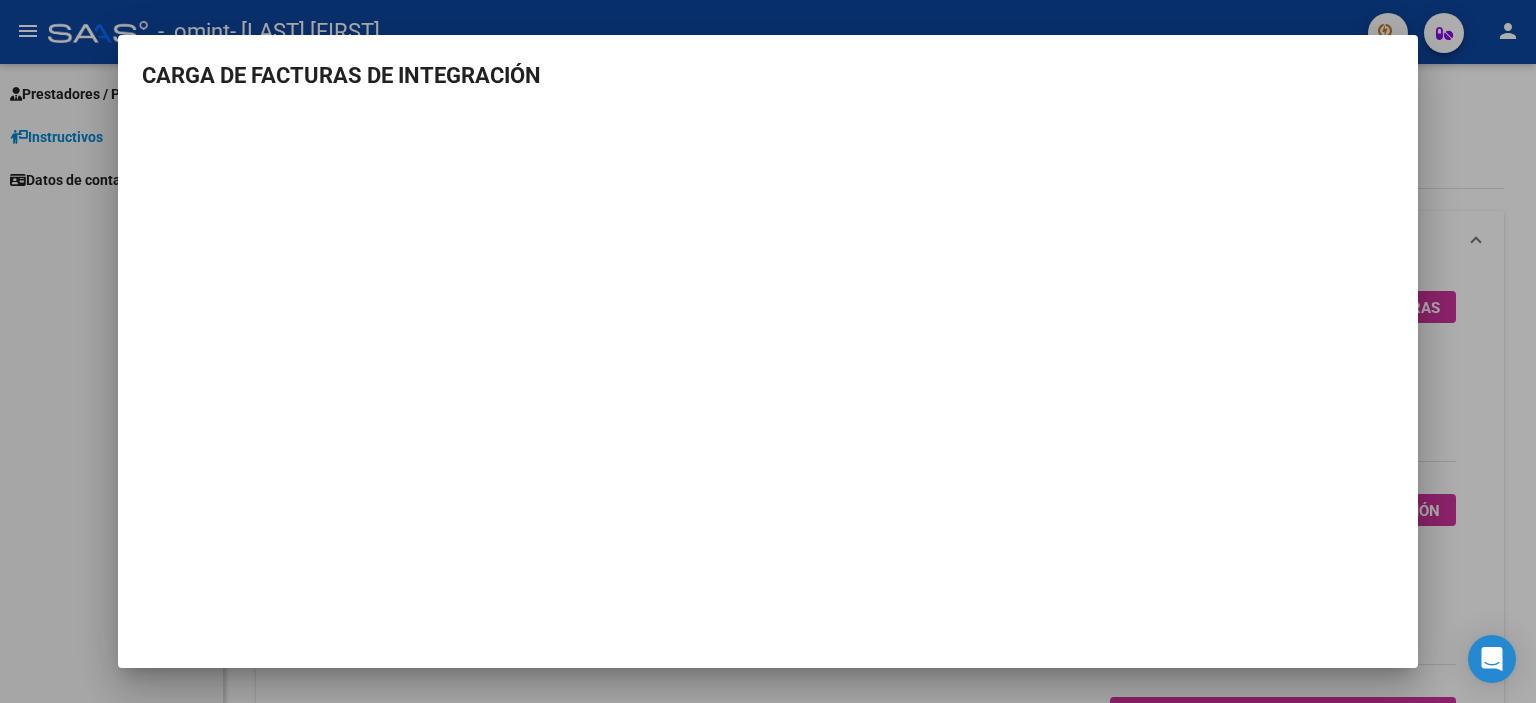 click on "CARGA DE FACTURAS DE INTEGRACIÓN" at bounding box center [768, 312] 